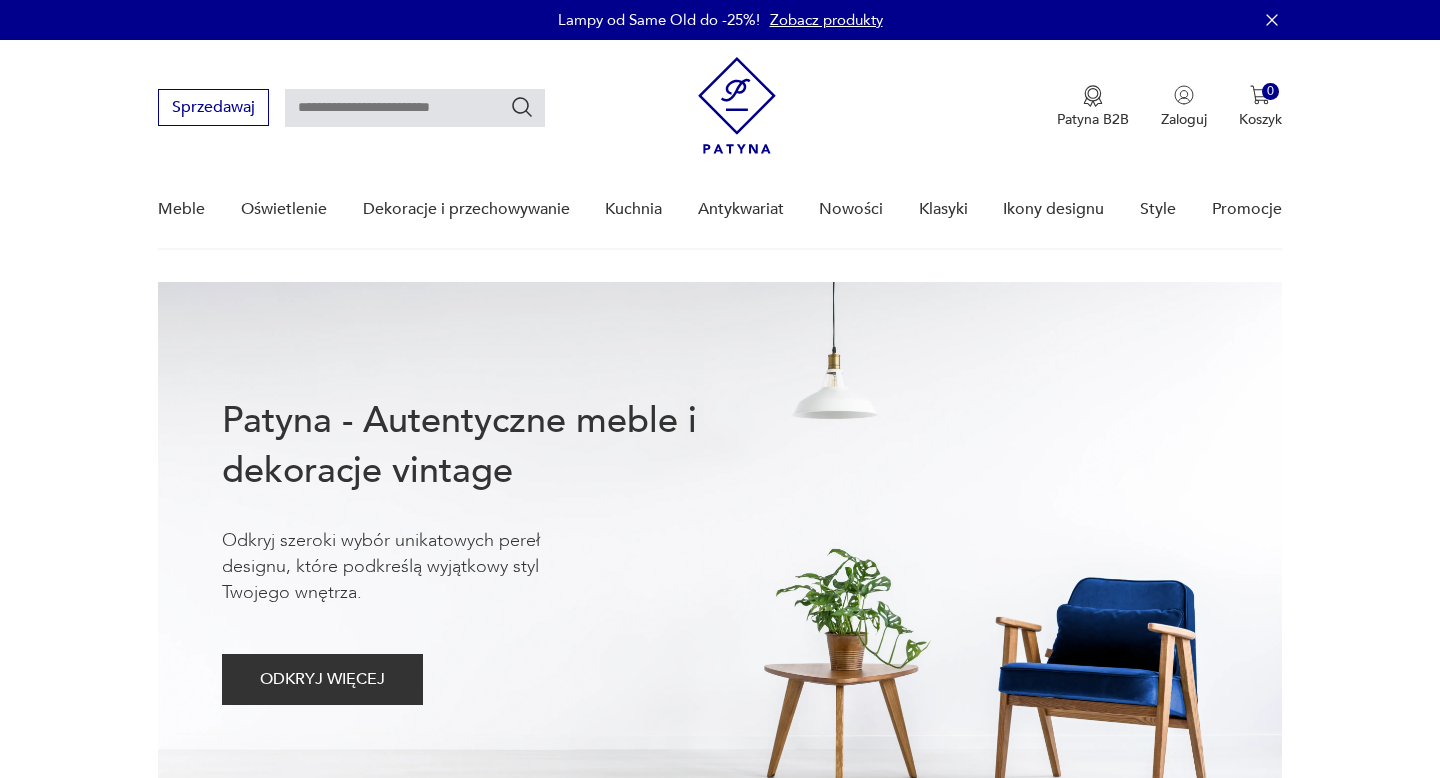 scroll, scrollTop: 0, scrollLeft: 0, axis: both 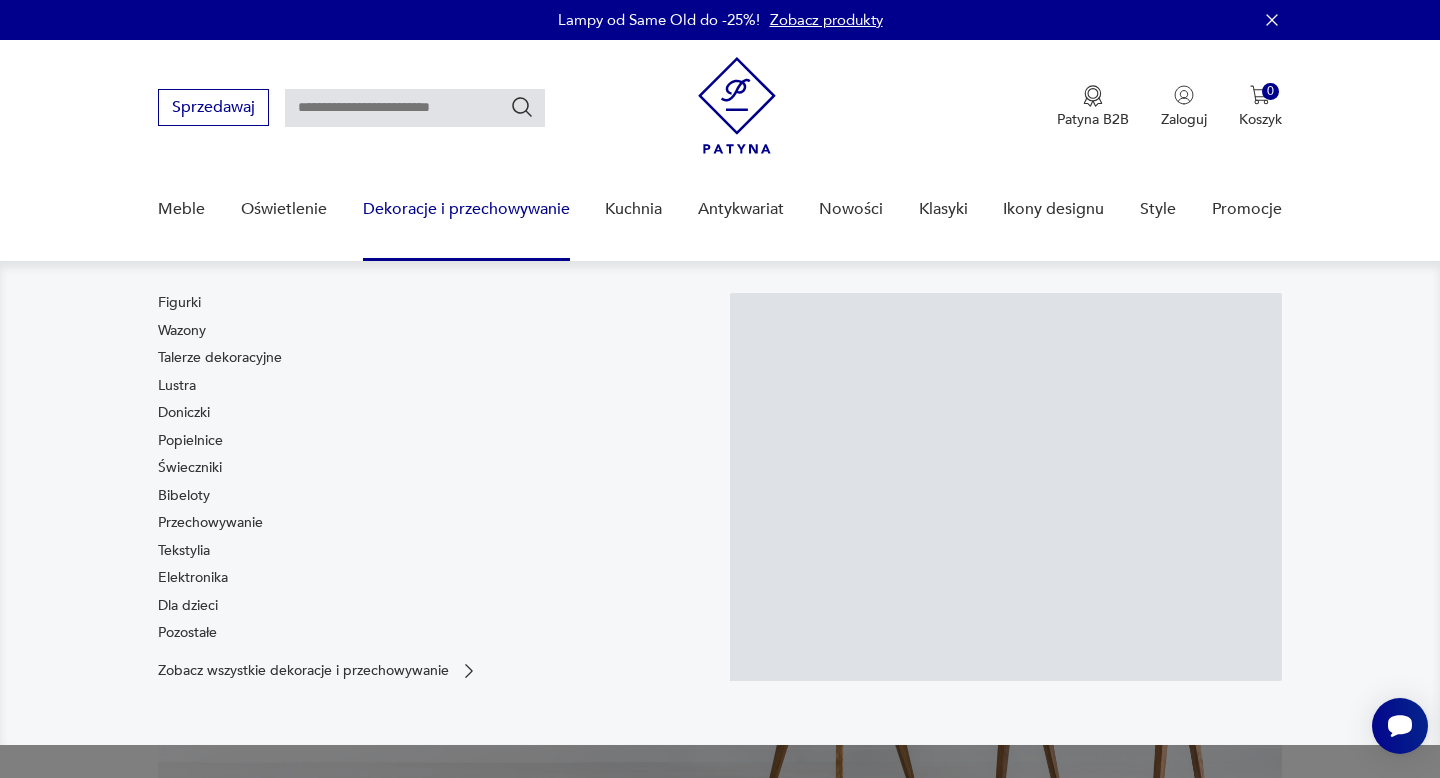 click on "Dekoracje i przechowywanie" at bounding box center [466, 209] 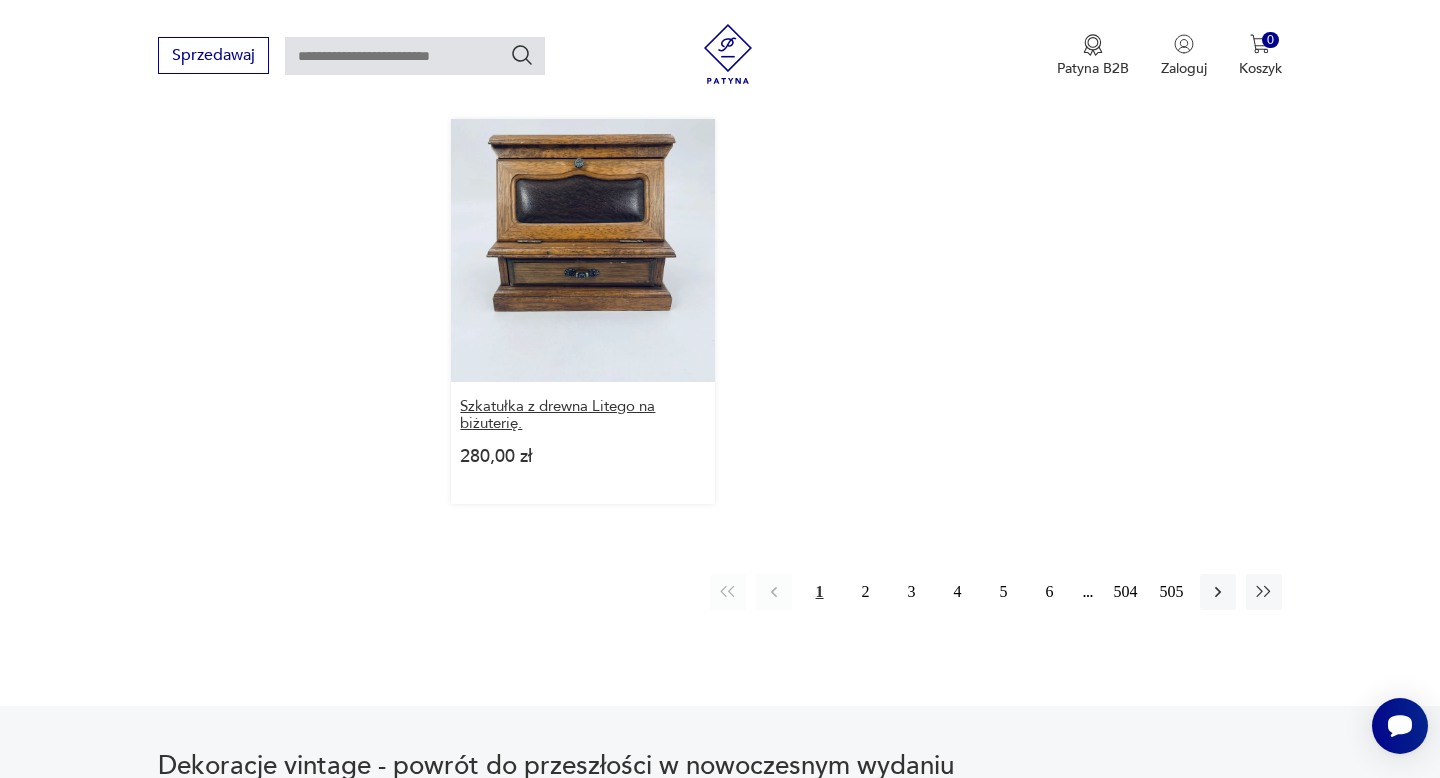 scroll, scrollTop: 2960, scrollLeft: 0, axis: vertical 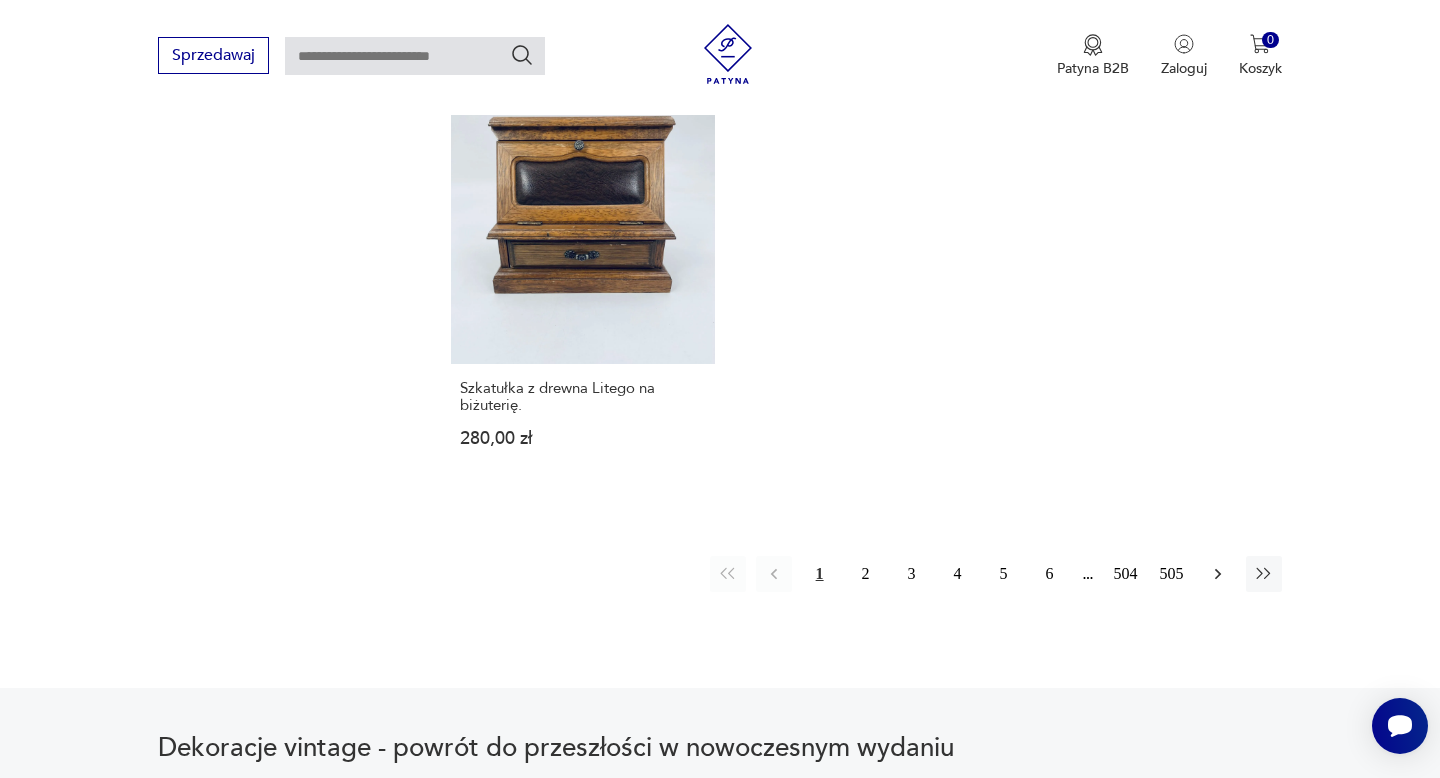 click at bounding box center [1218, 574] 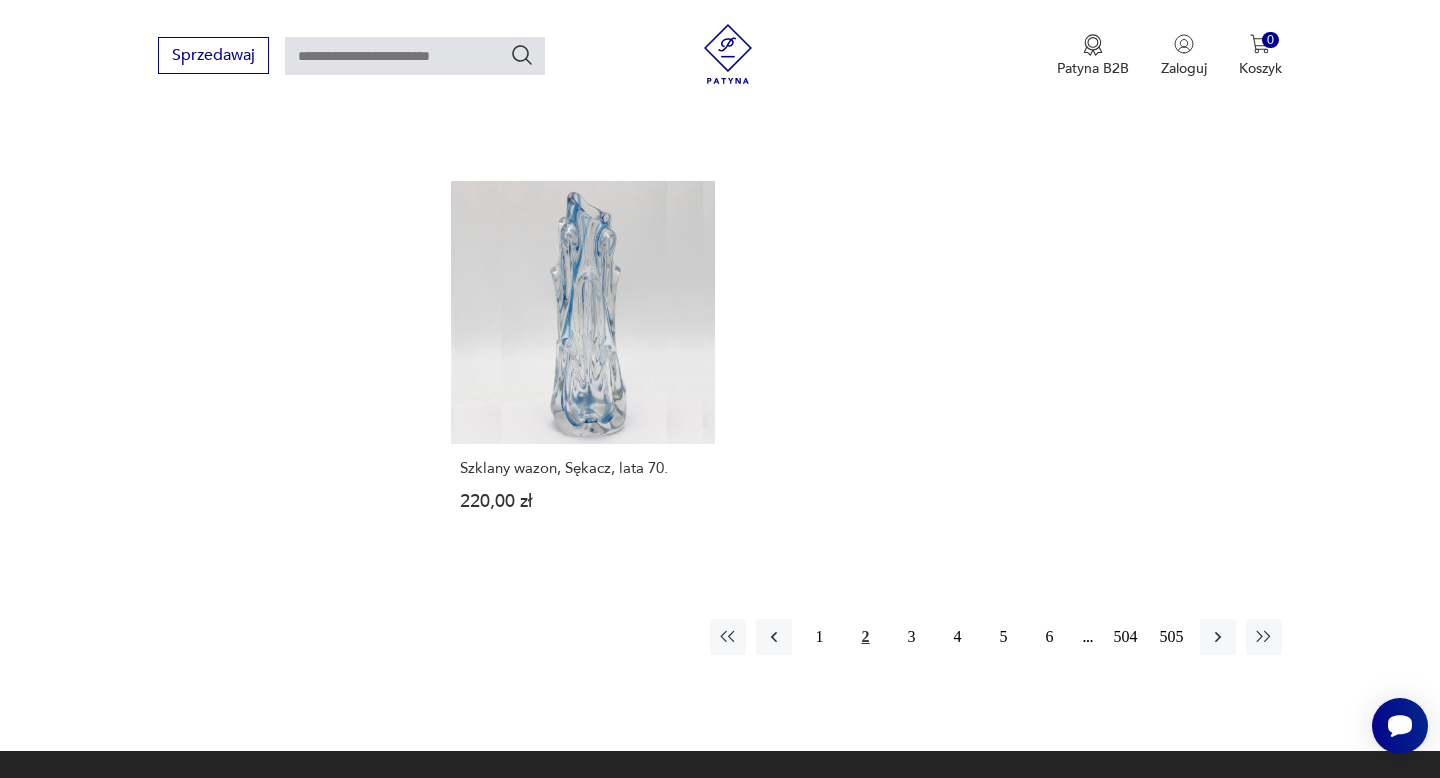 scroll, scrollTop: 2908, scrollLeft: 0, axis: vertical 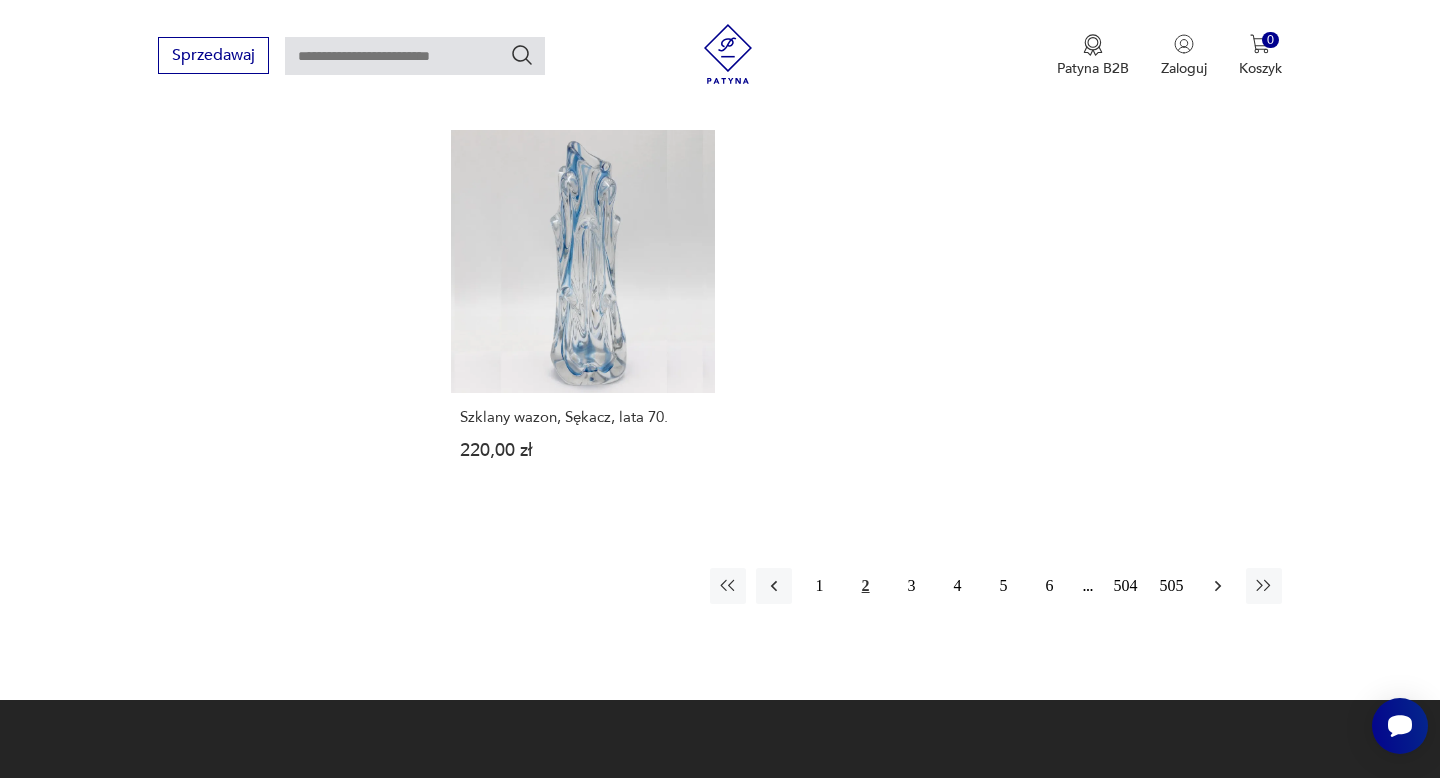 click at bounding box center [1218, 586] 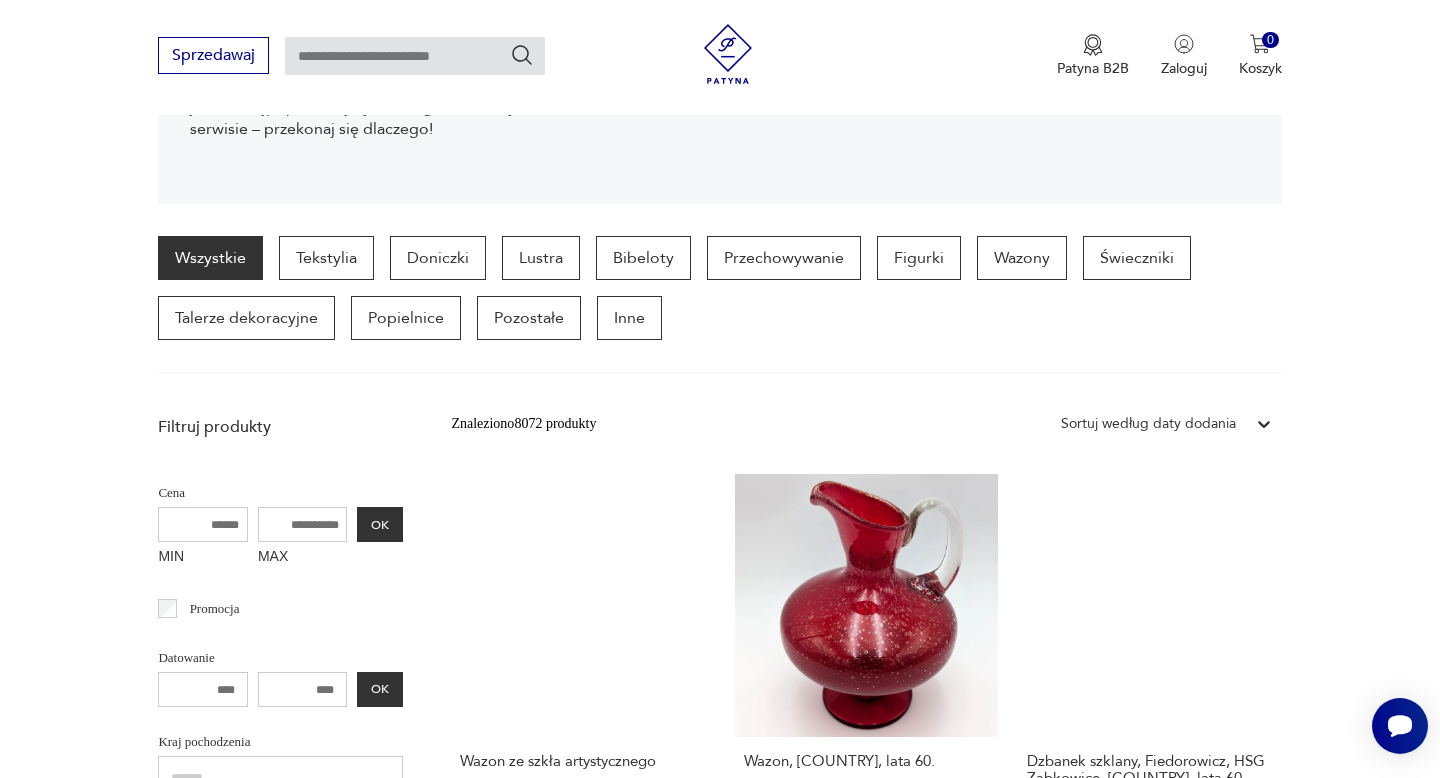 scroll, scrollTop: 421, scrollLeft: 0, axis: vertical 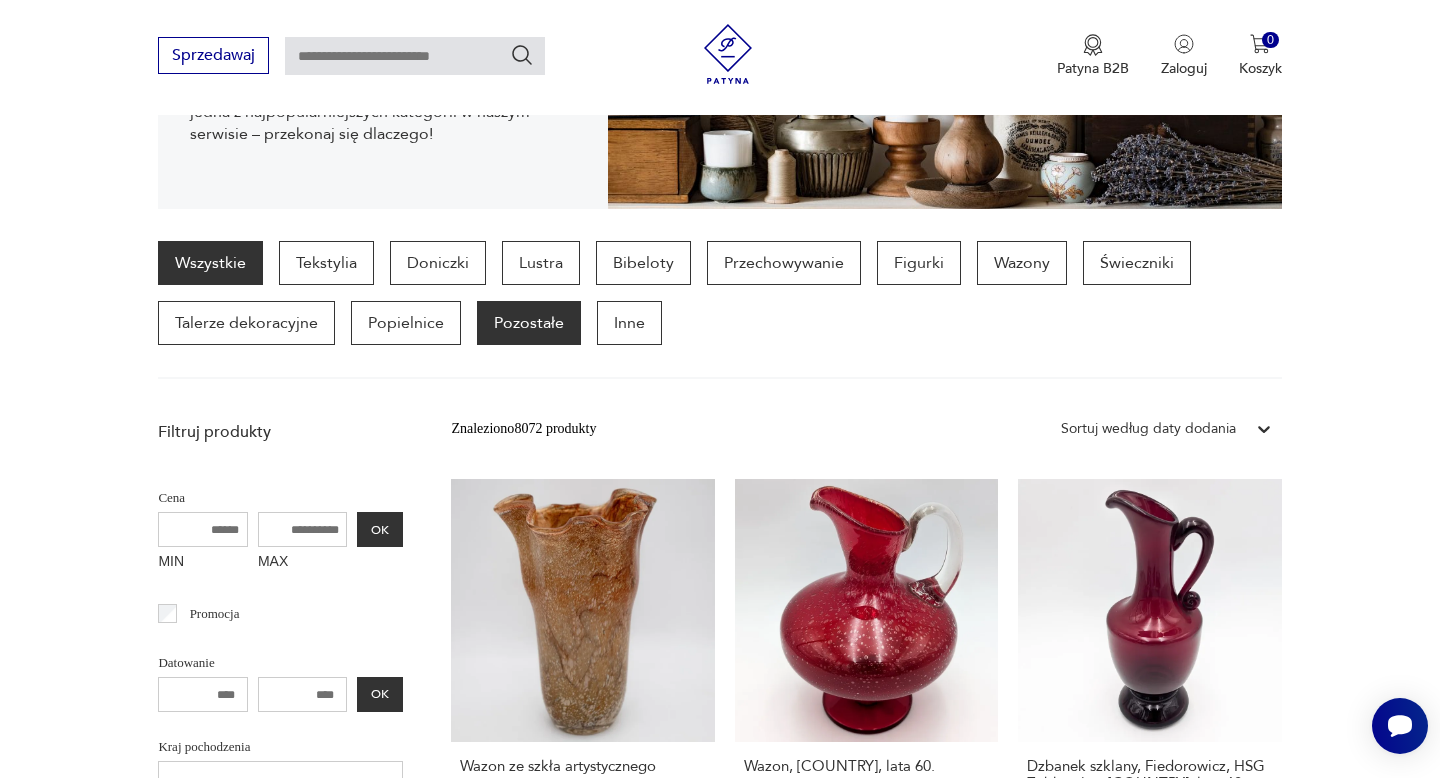 click on "Pozostałe" at bounding box center (529, 323) 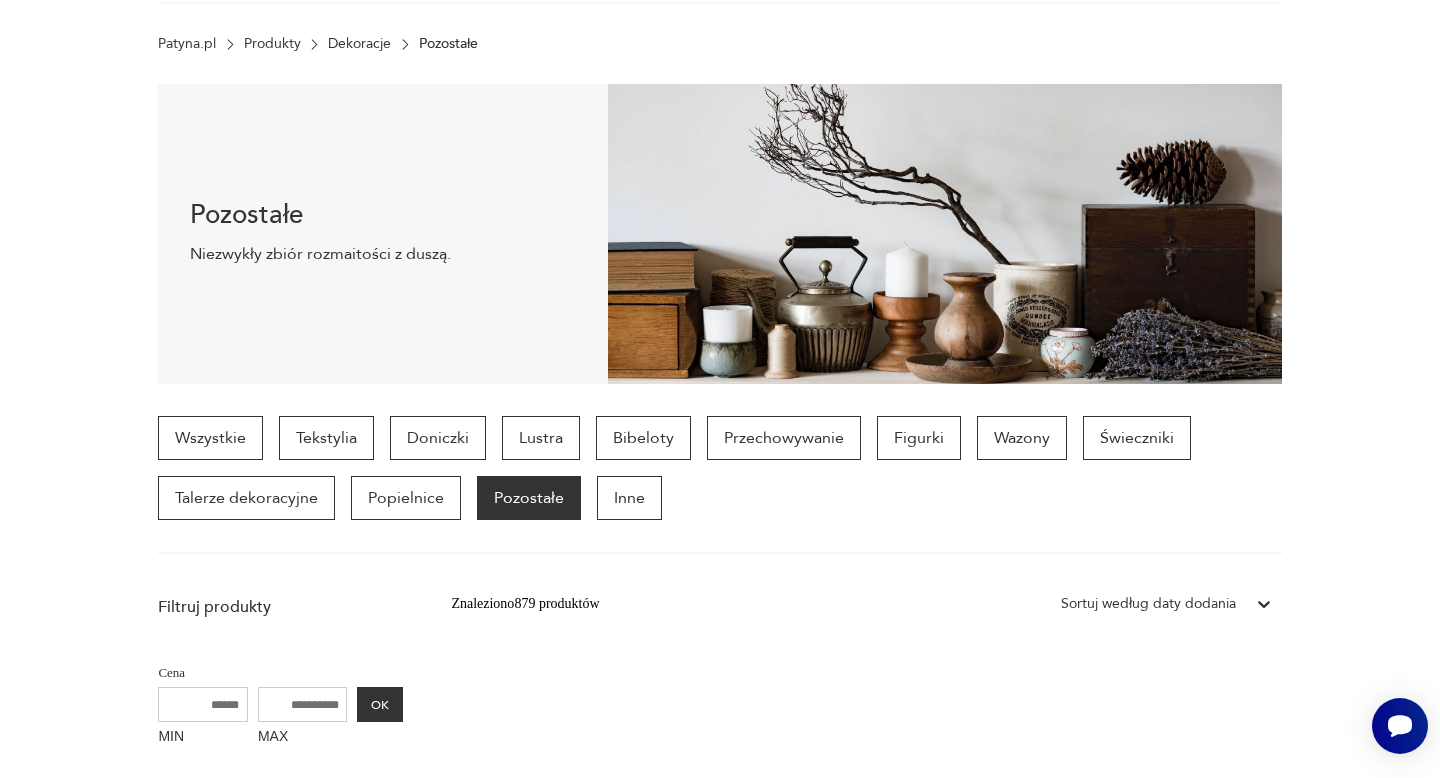 scroll, scrollTop: 0, scrollLeft: 0, axis: both 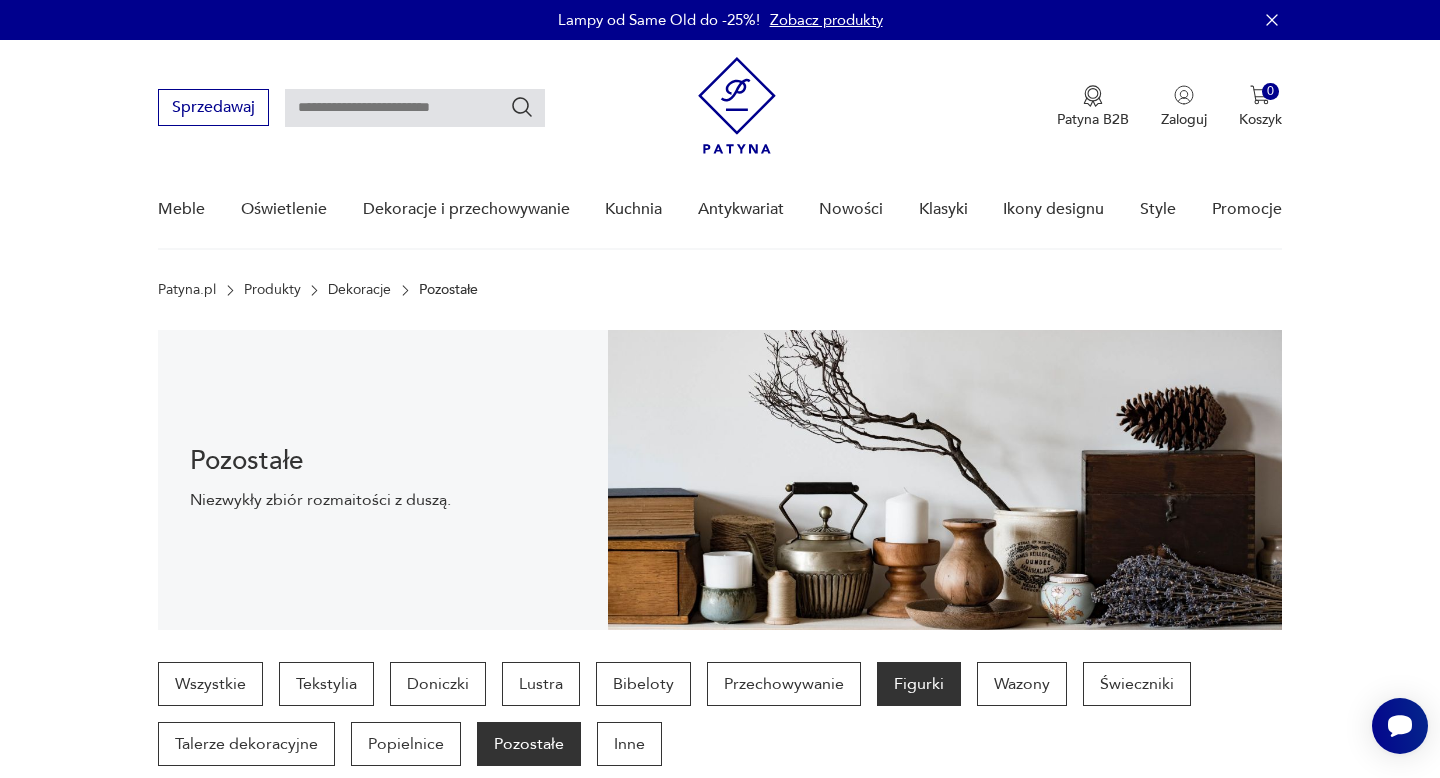 click on "Figurki" at bounding box center [919, 684] 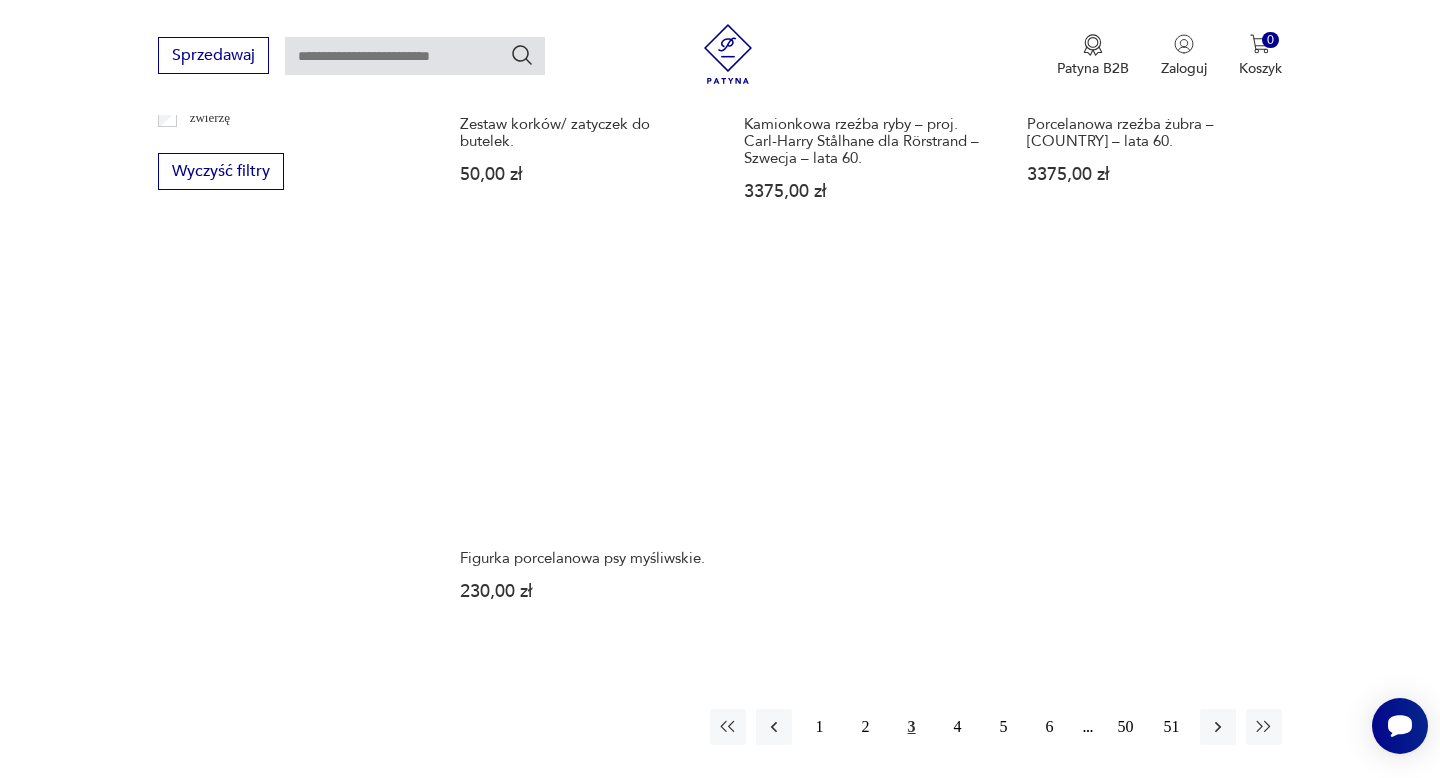 scroll, scrollTop: 2799, scrollLeft: 0, axis: vertical 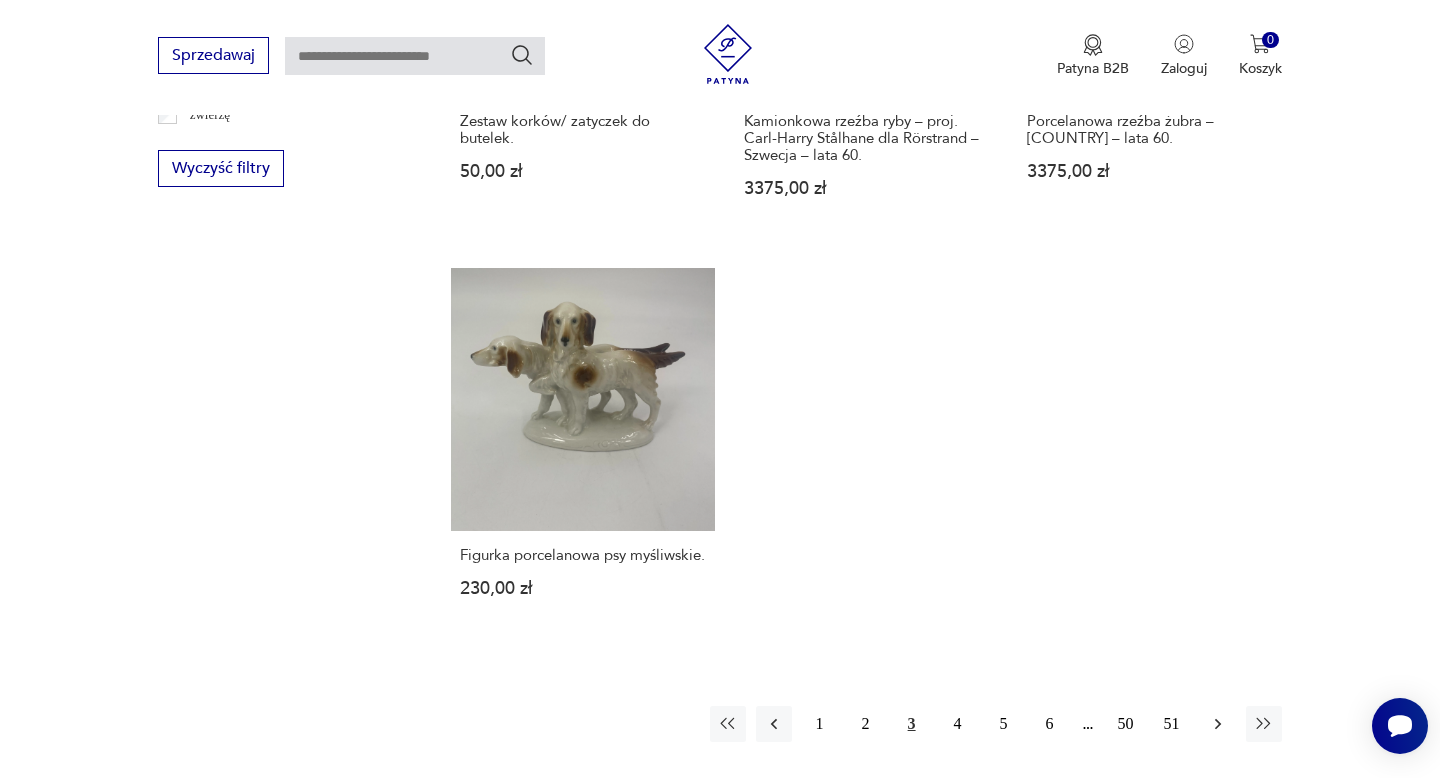 click at bounding box center (1218, 724) 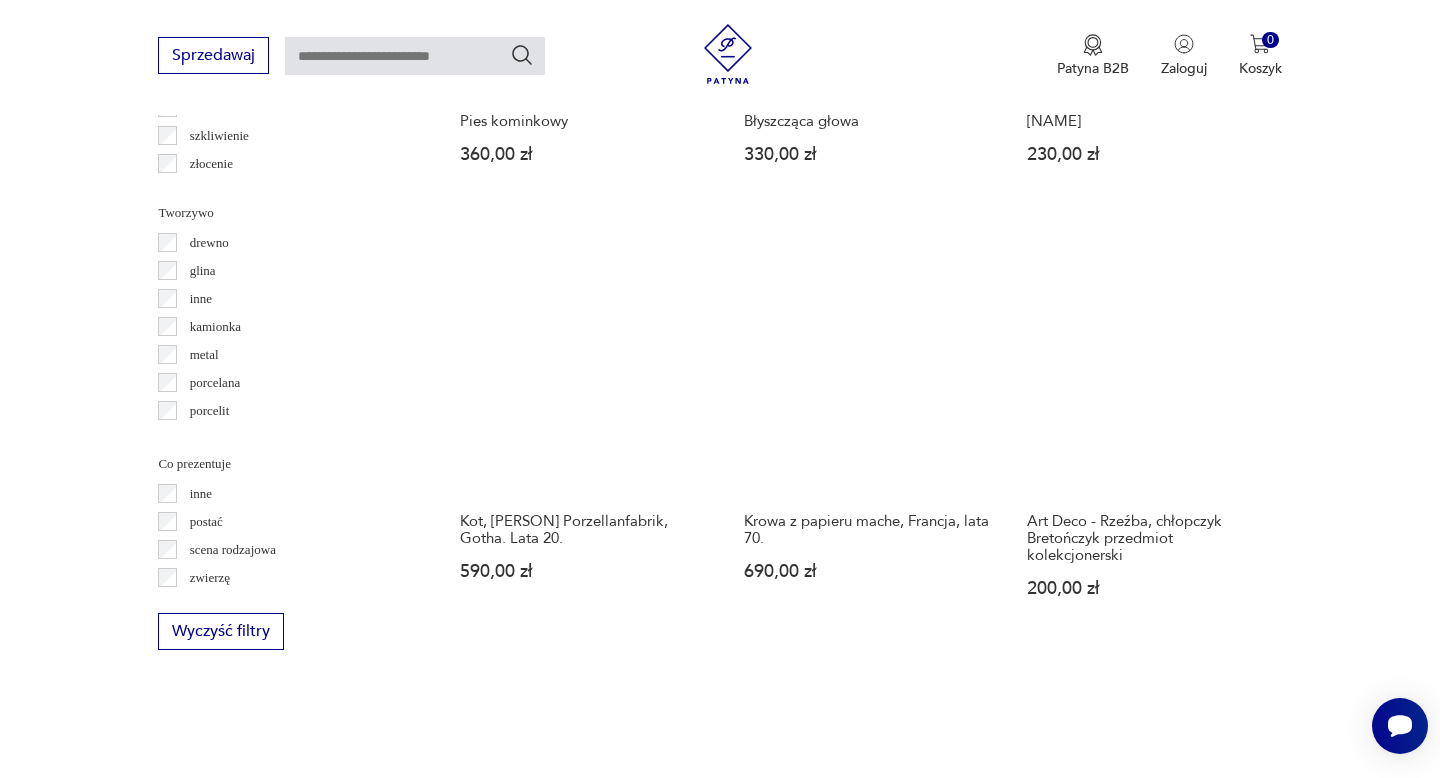 scroll, scrollTop: 2337, scrollLeft: 0, axis: vertical 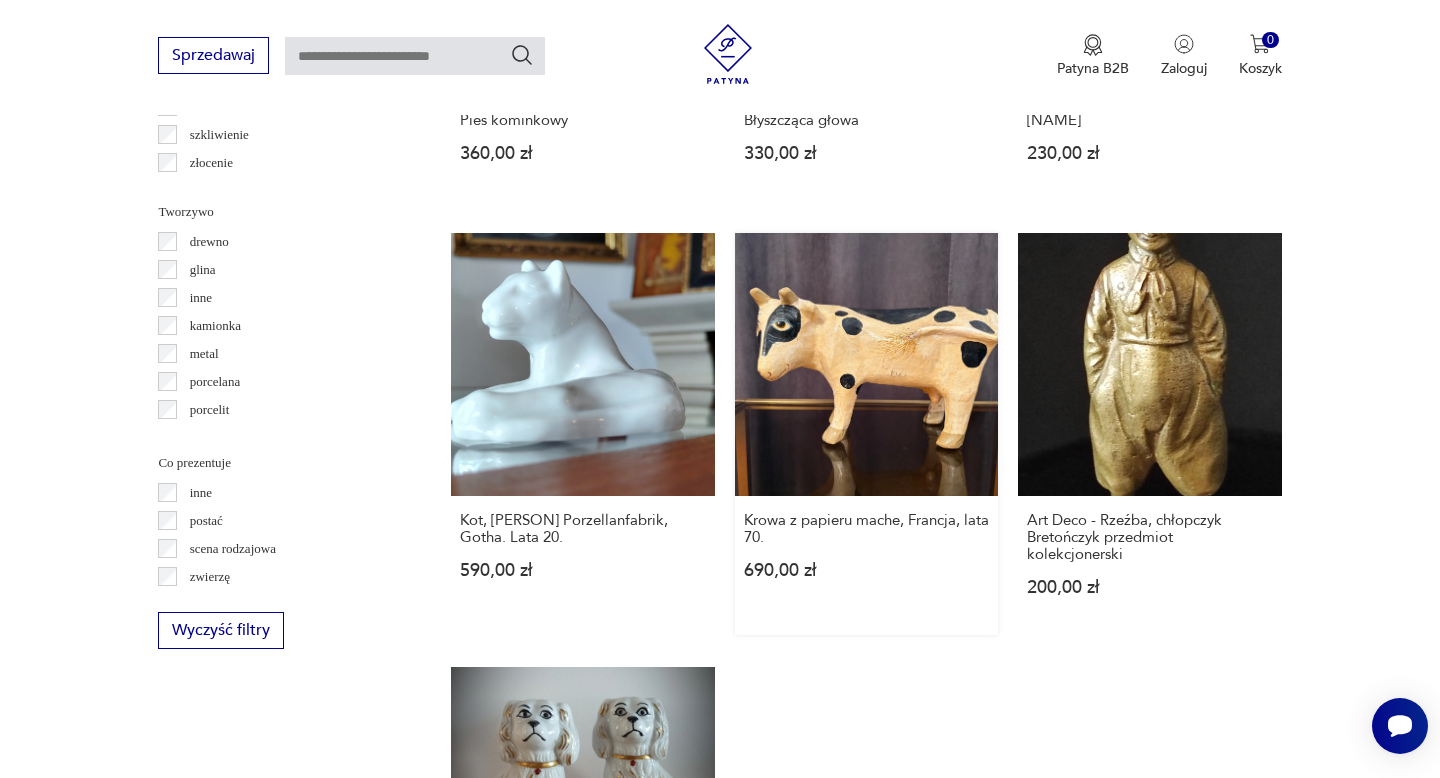 click on "Krowa z papieru mache, Francja, lata 70. 690,00 zł" at bounding box center (866, 434) 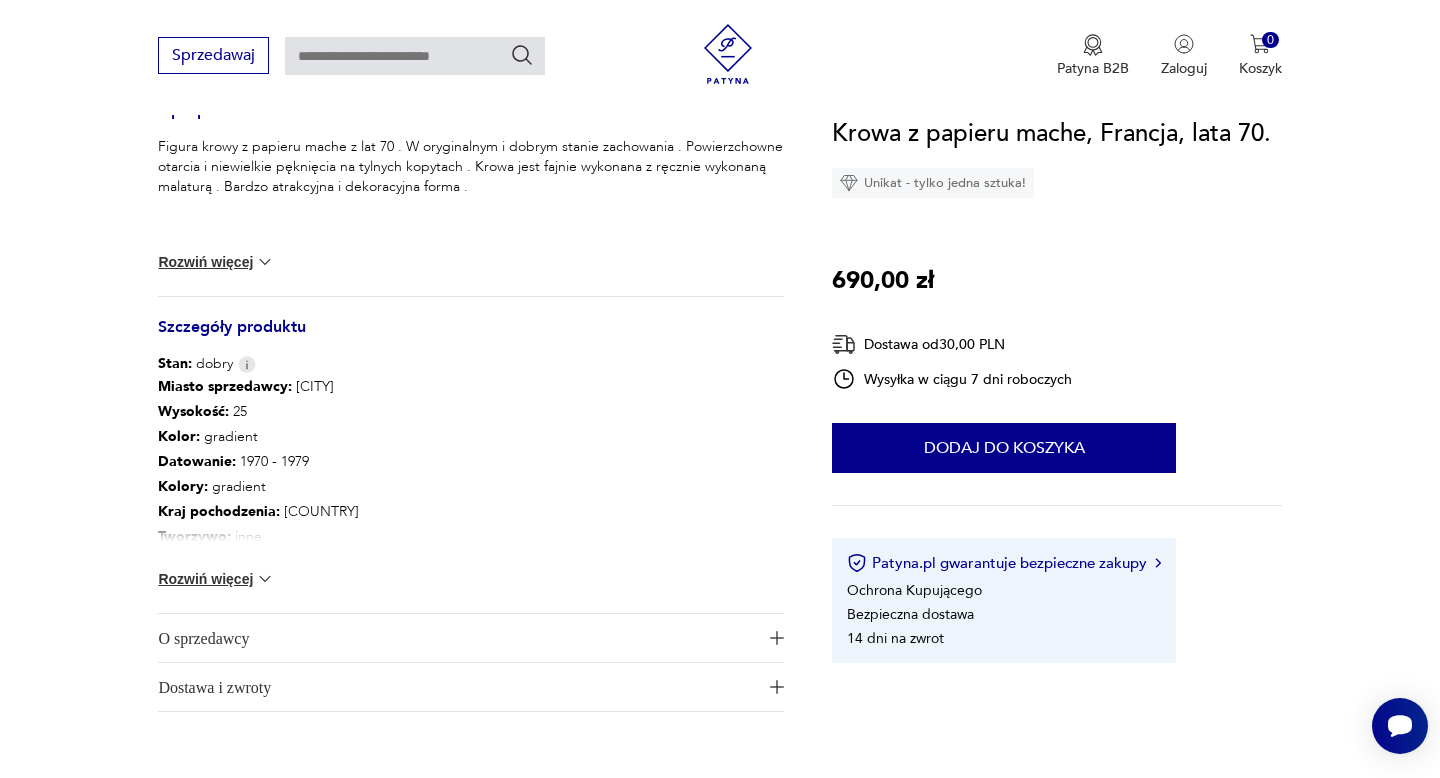 scroll, scrollTop: 851, scrollLeft: 0, axis: vertical 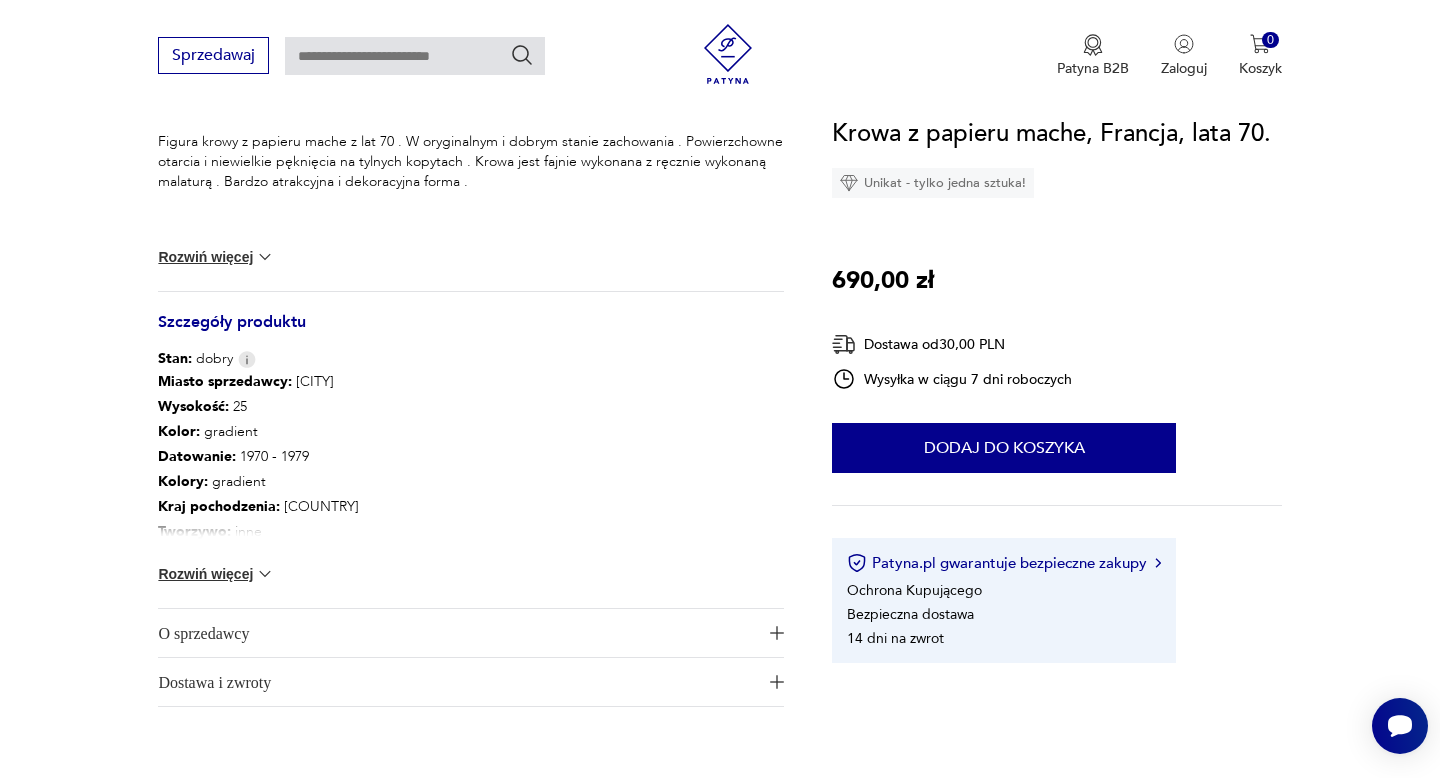 click on "O sprzedawcy" at bounding box center [457, 633] 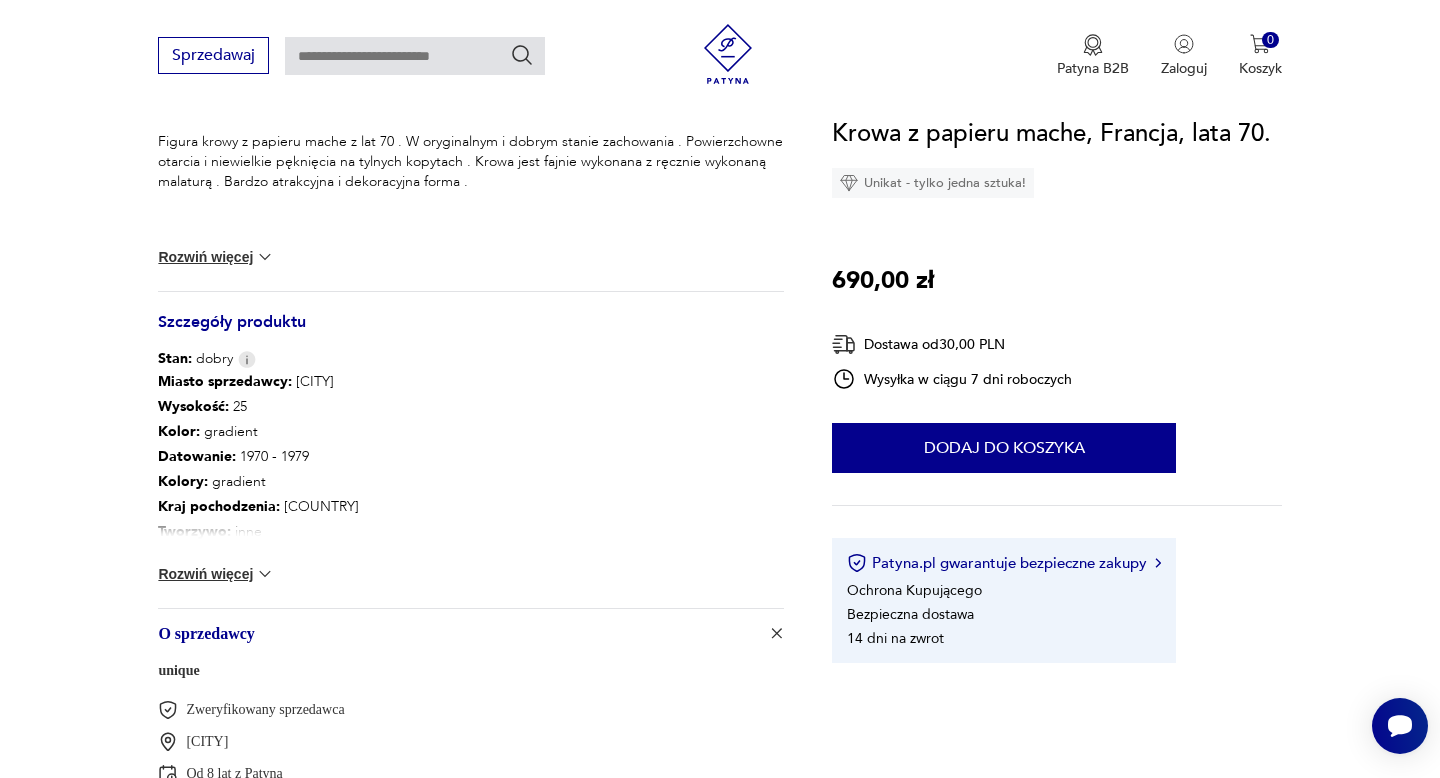 click on "unique" at bounding box center [178, 670] 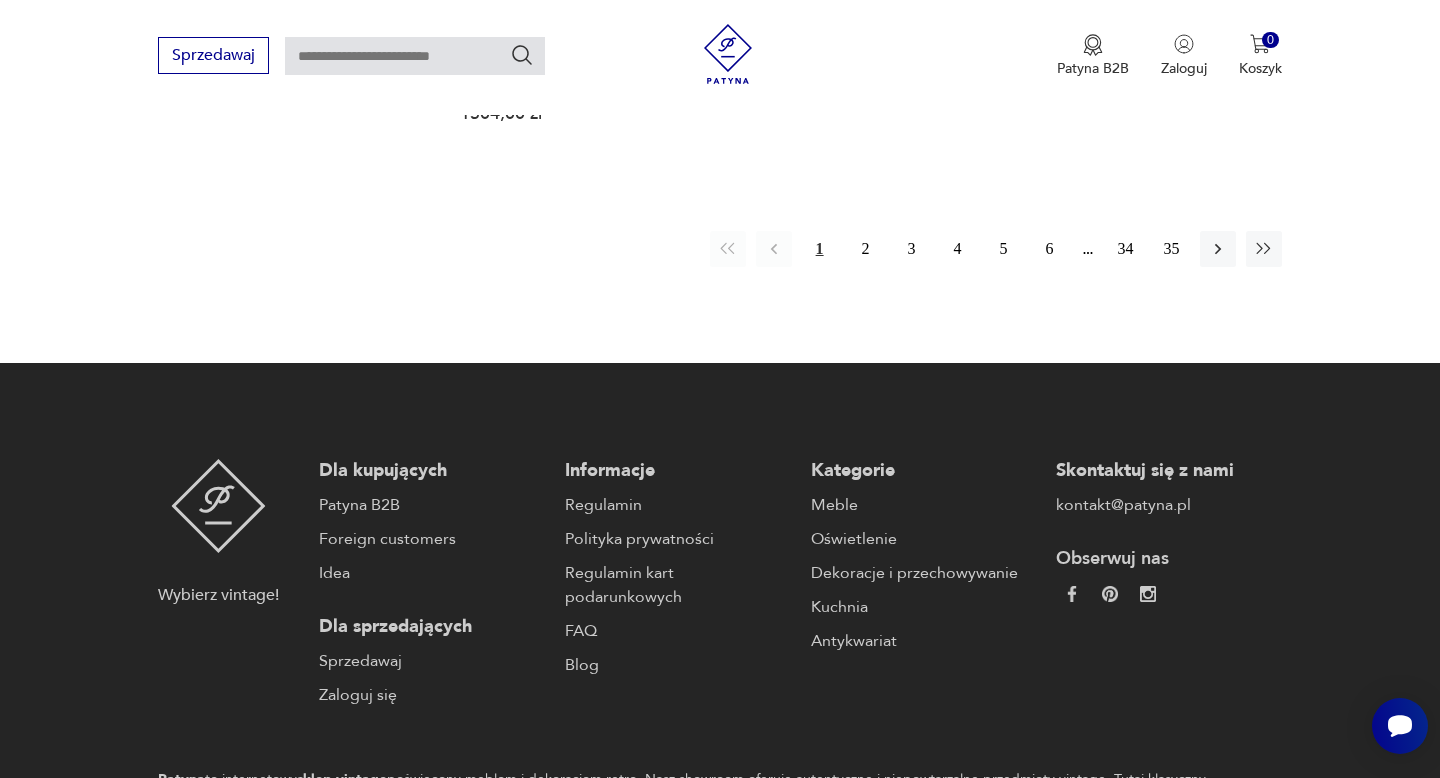 scroll, scrollTop: 3144, scrollLeft: 0, axis: vertical 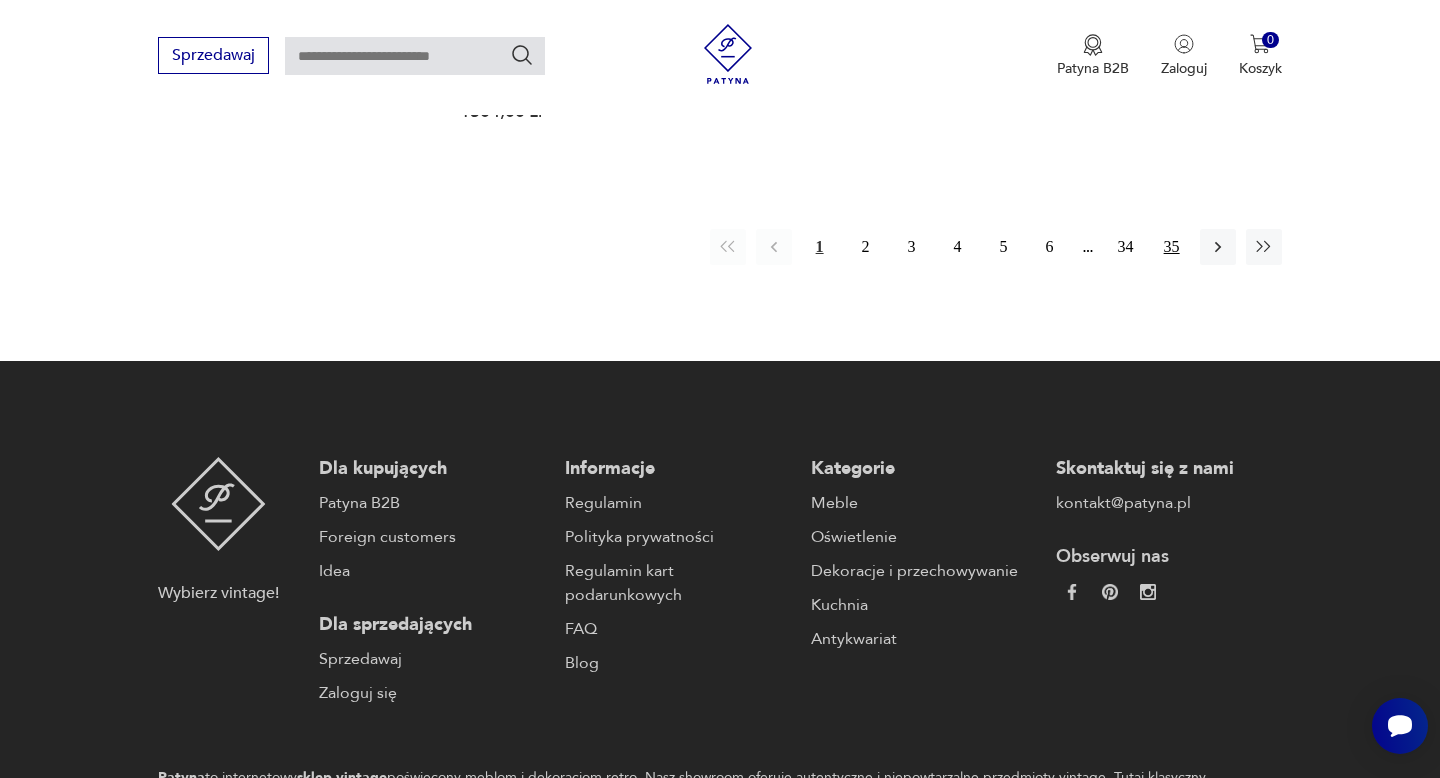 click on "35" at bounding box center (1172, 247) 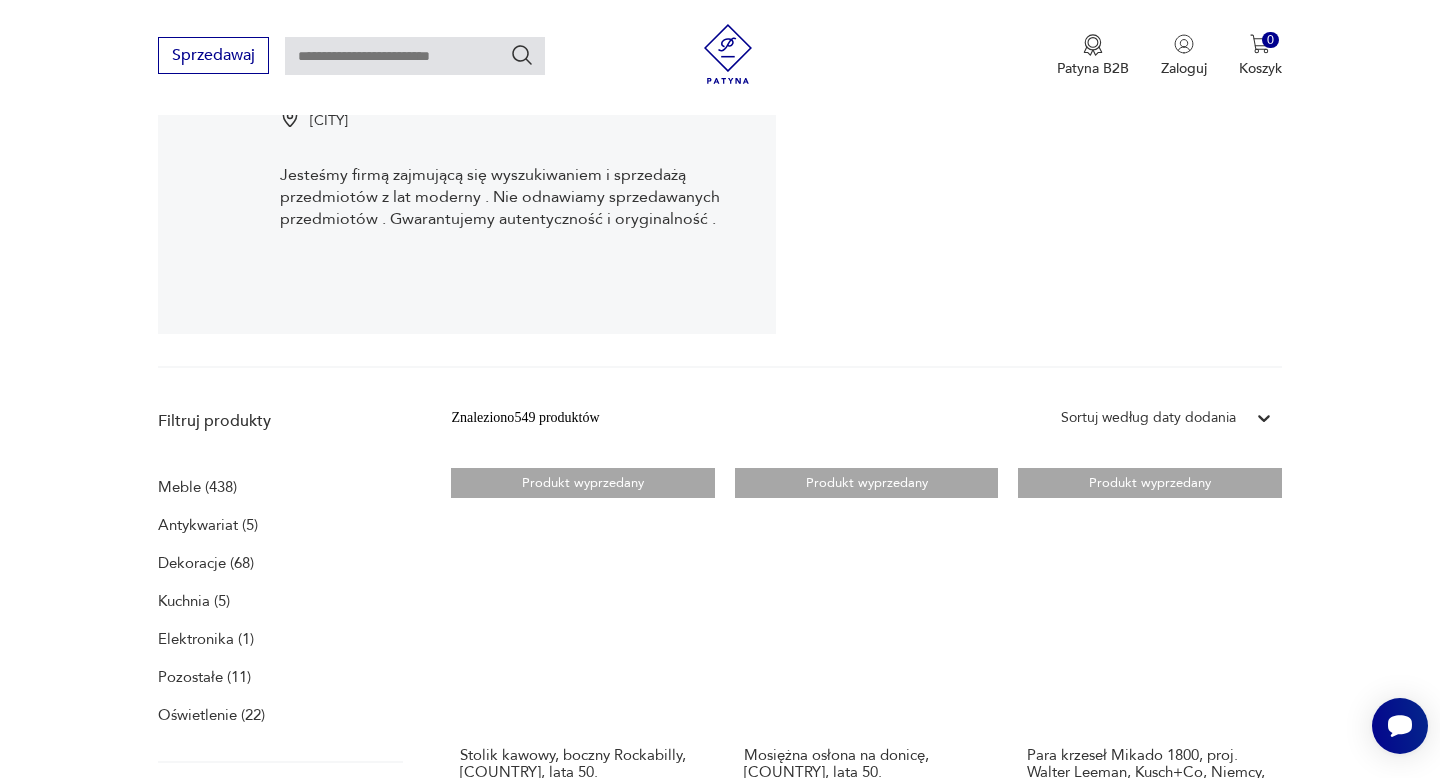 scroll, scrollTop: 0, scrollLeft: 0, axis: both 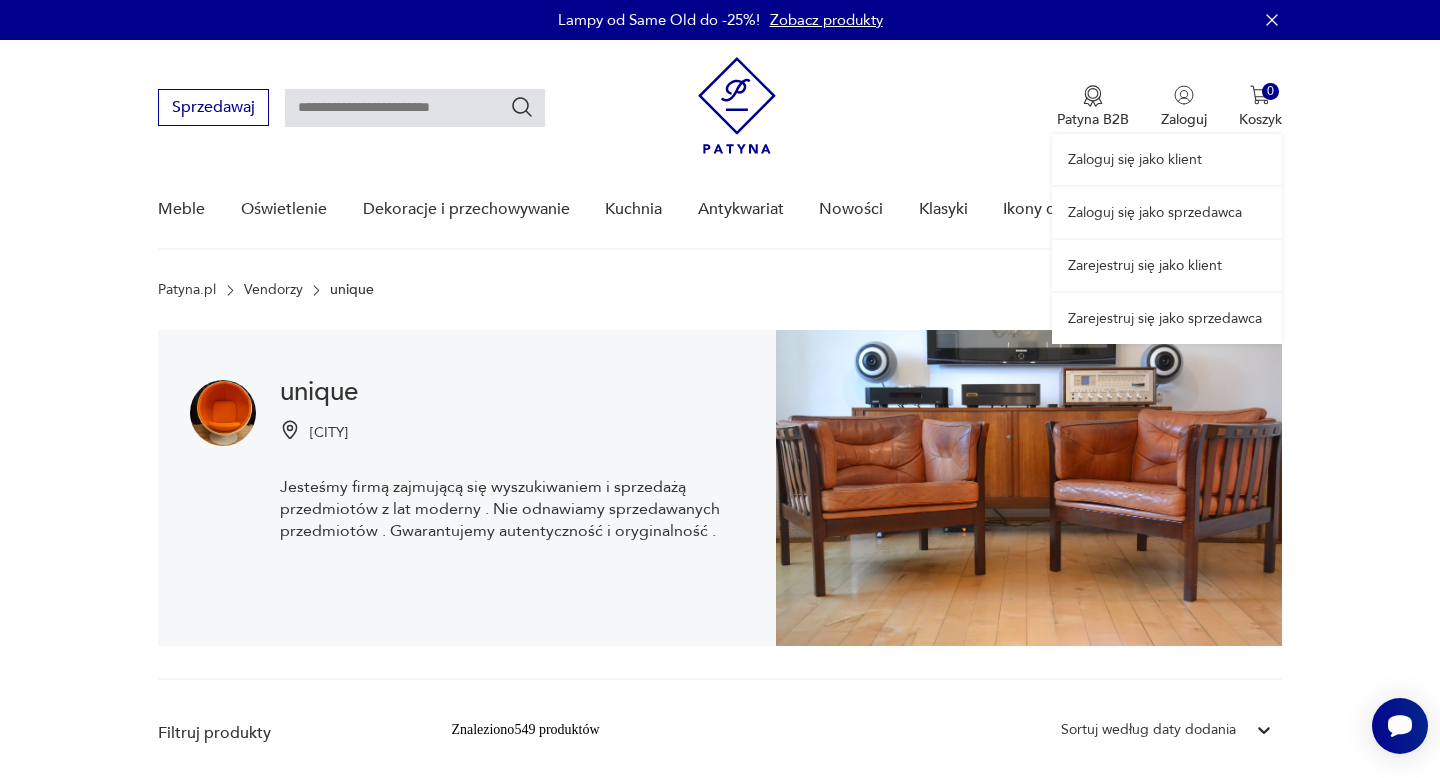 click on "Zaloguj się jako sprzedawca" at bounding box center (1167, 212) 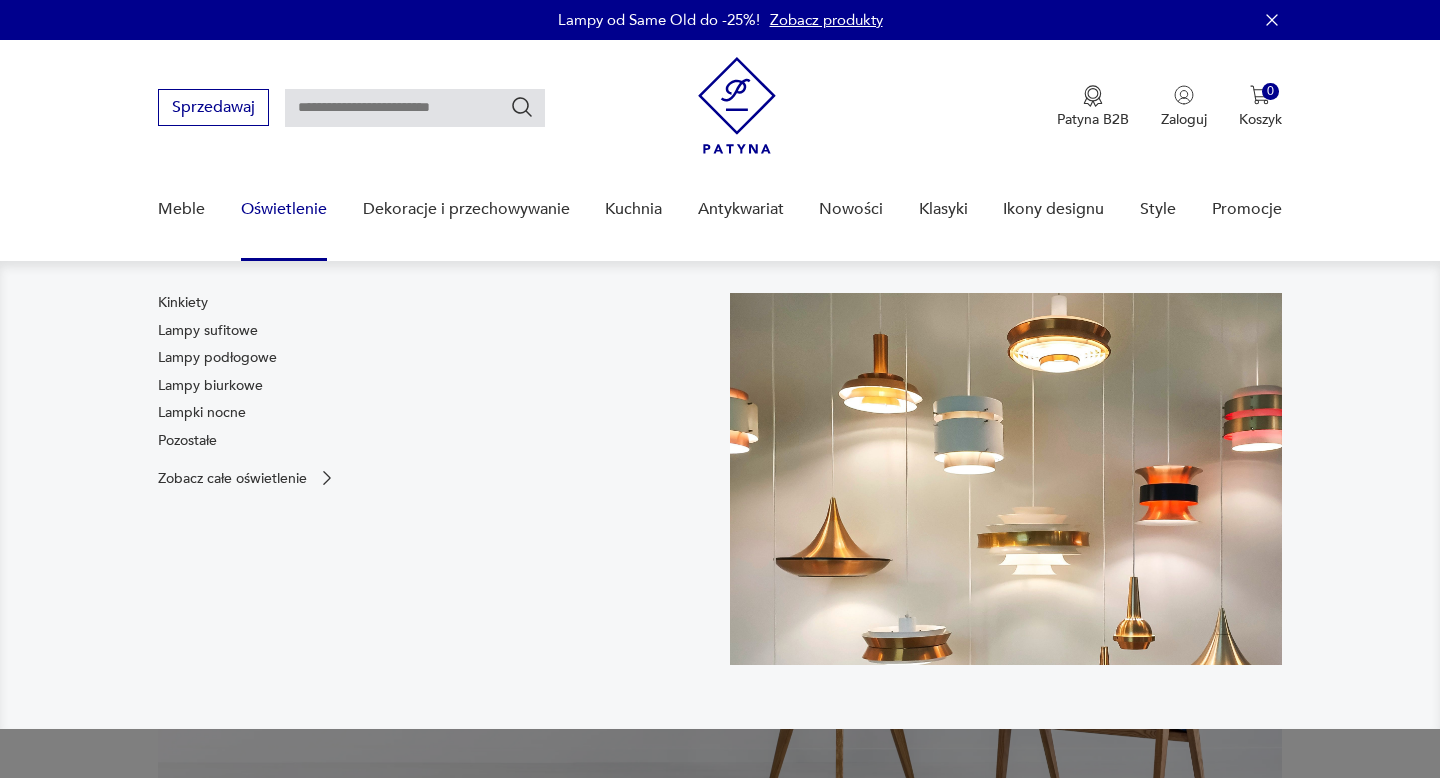 scroll, scrollTop: 0, scrollLeft: 0, axis: both 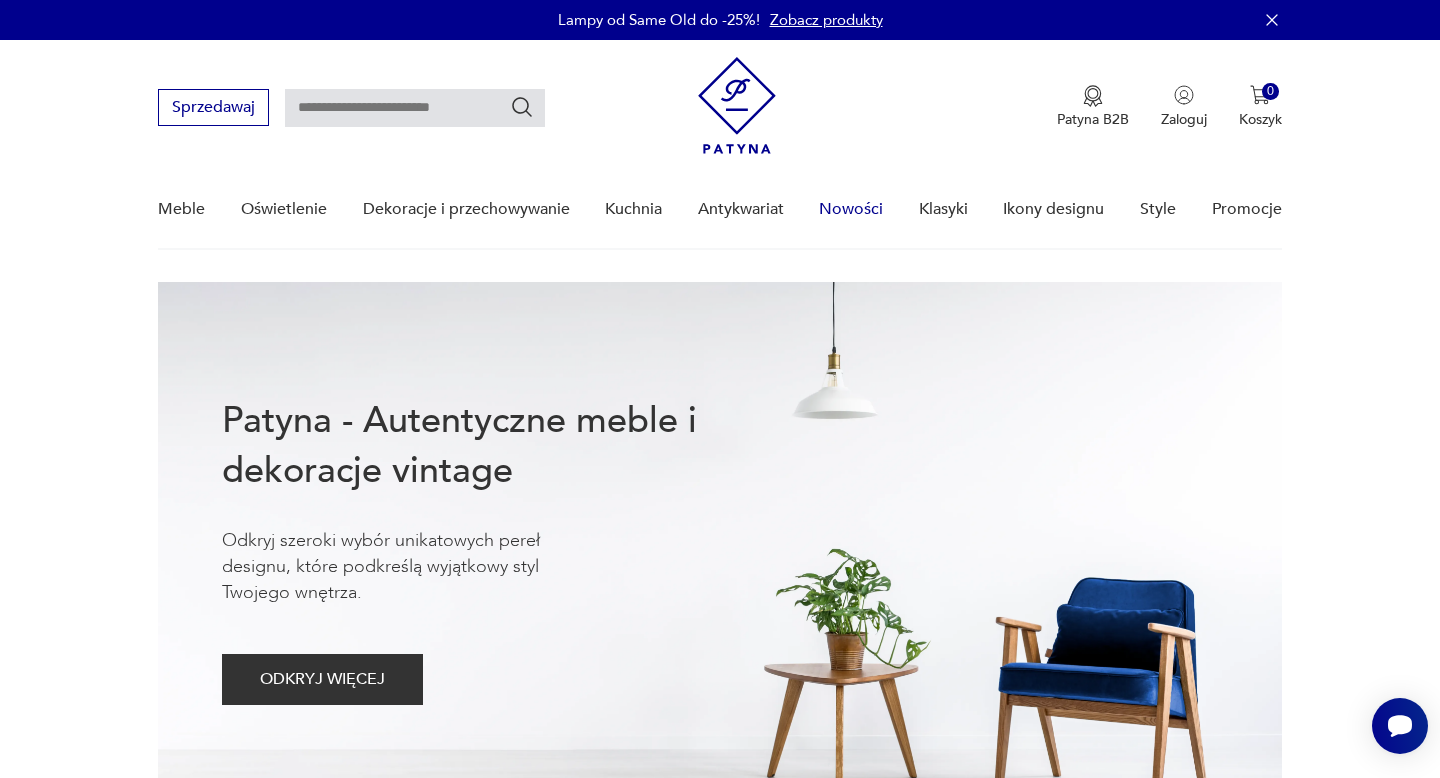 click on "Nowości" at bounding box center [851, 209] 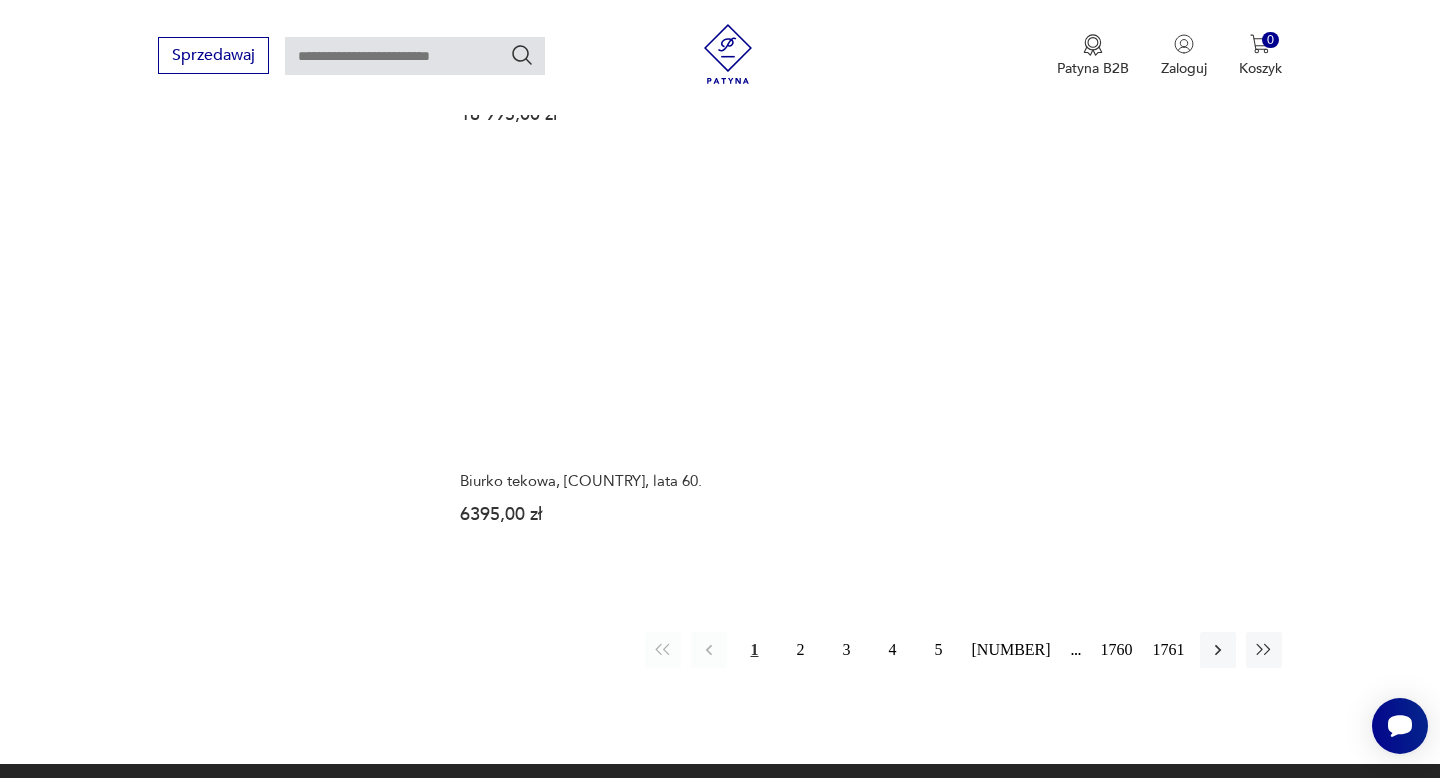 scroll, scrollTop: 2567, scrollLeft: 0, axis: vertical 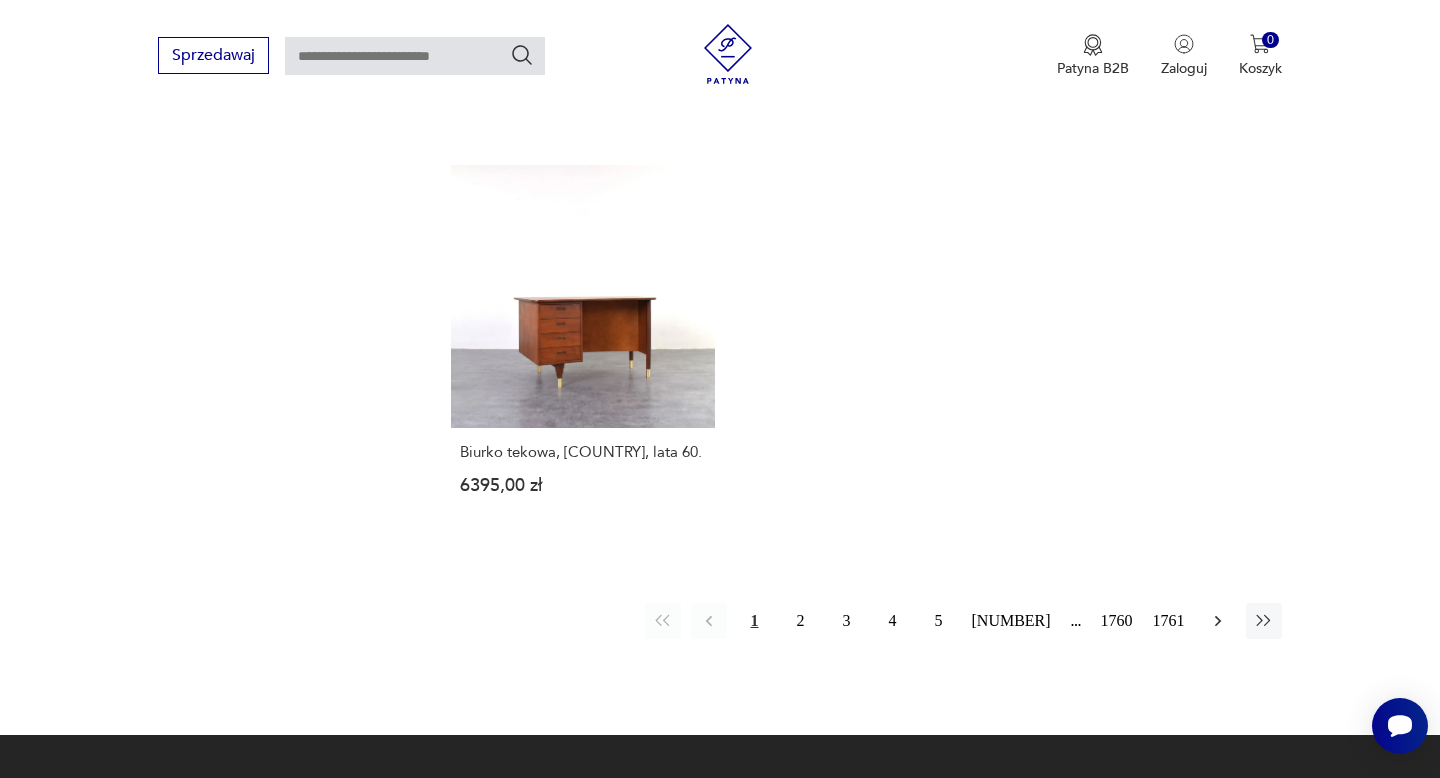 click at bounding box center [1218, 621] 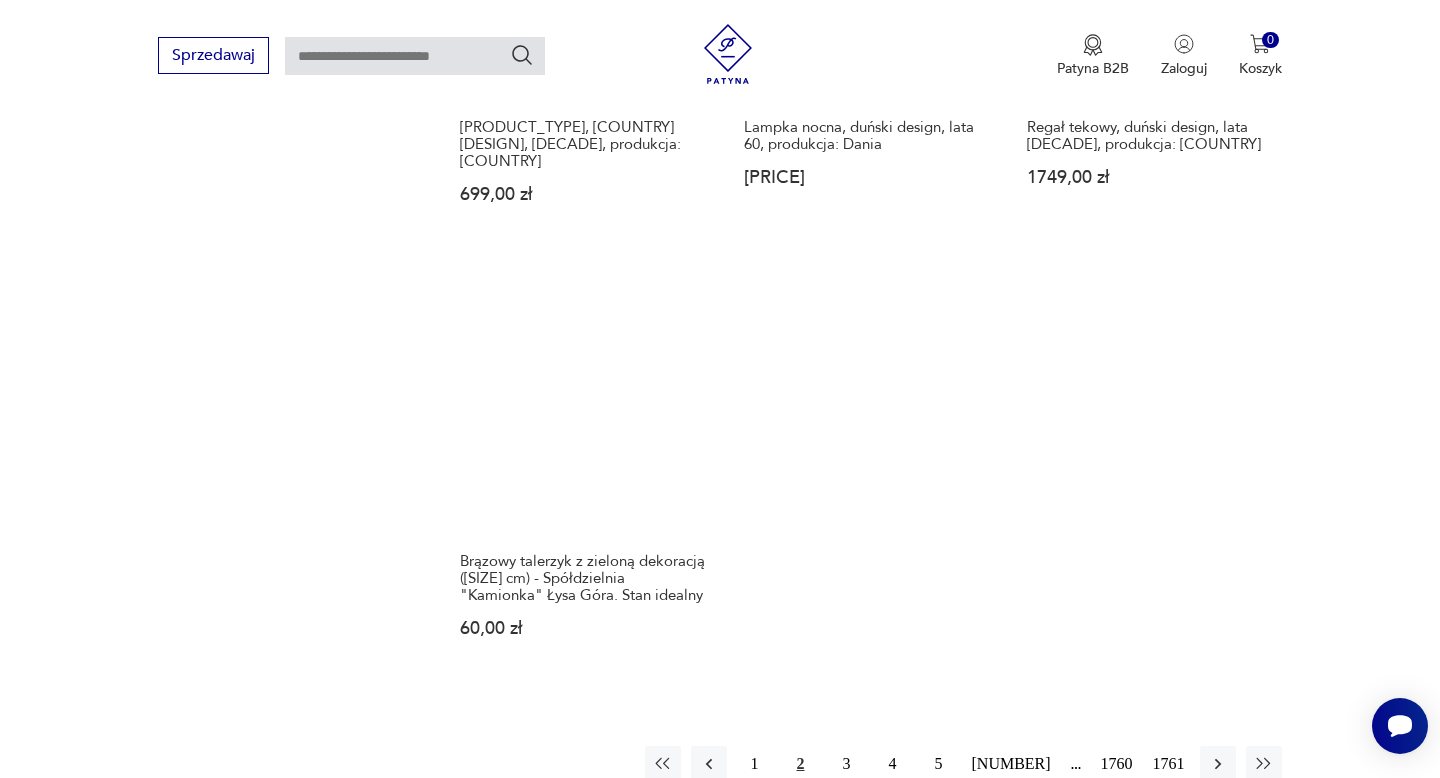 scroll, scrollTop: 2528, scrollLeft: 0, axis: vertical 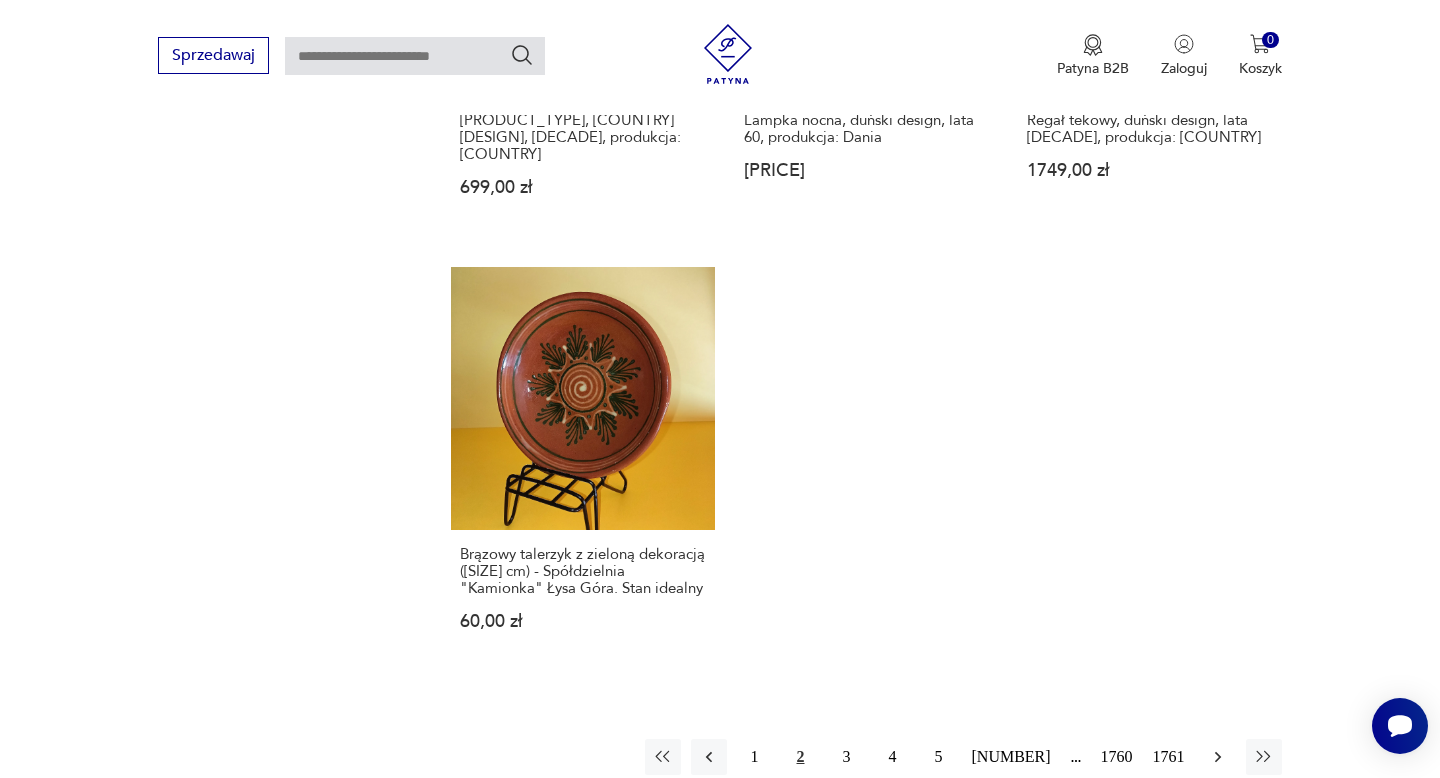 click at bounding box center [1217, 757] 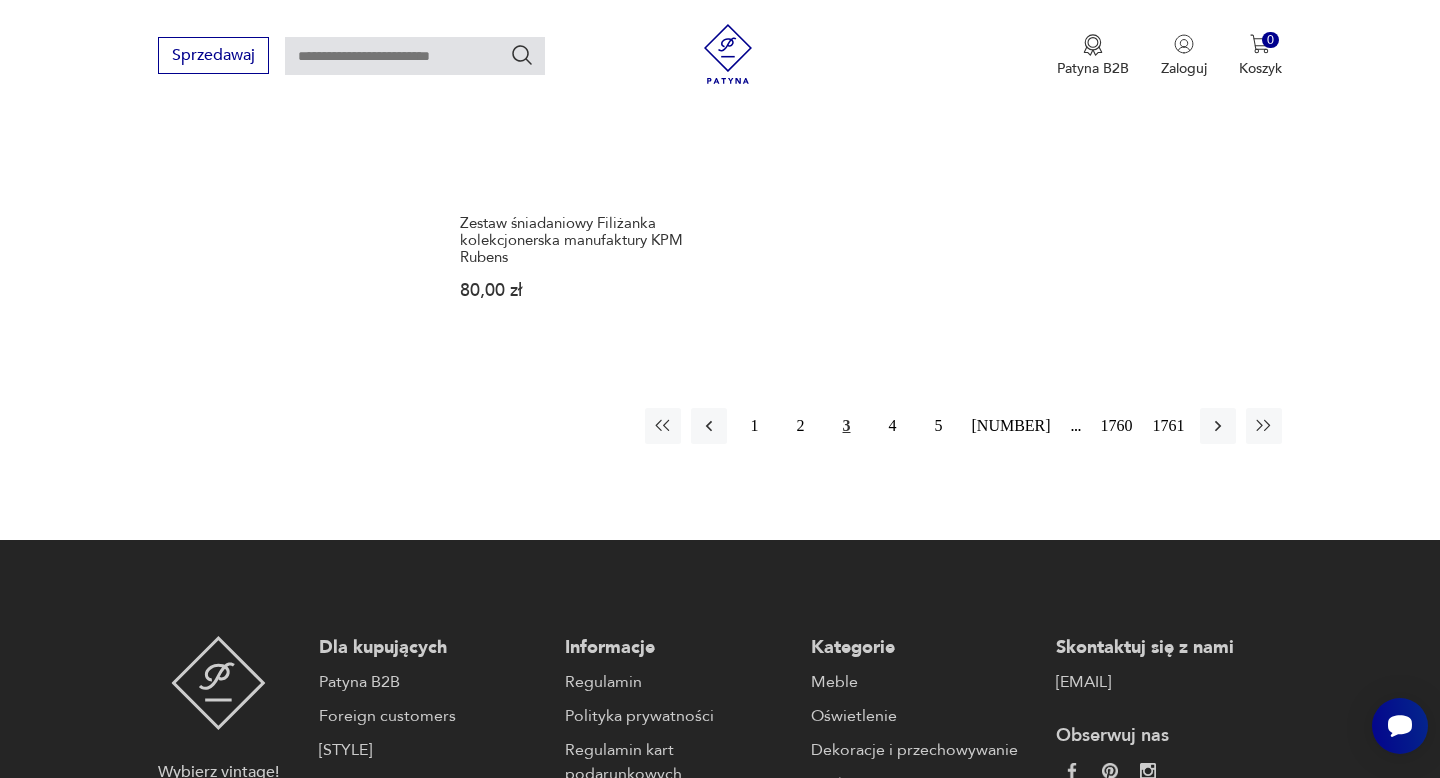 scroll, scrollTop: 2953, scrollLeft: 0, axis: vertical 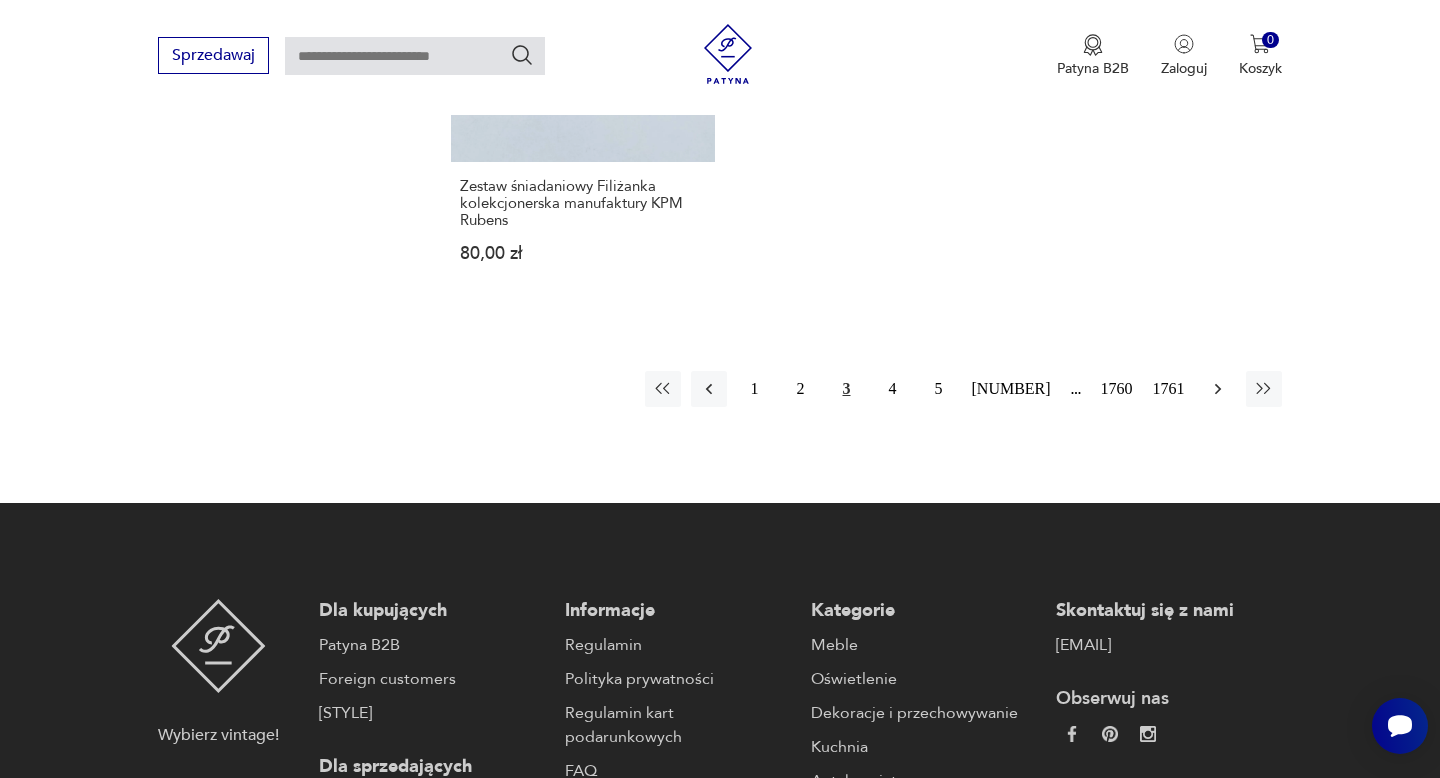click at bounding box center (1218, 389) 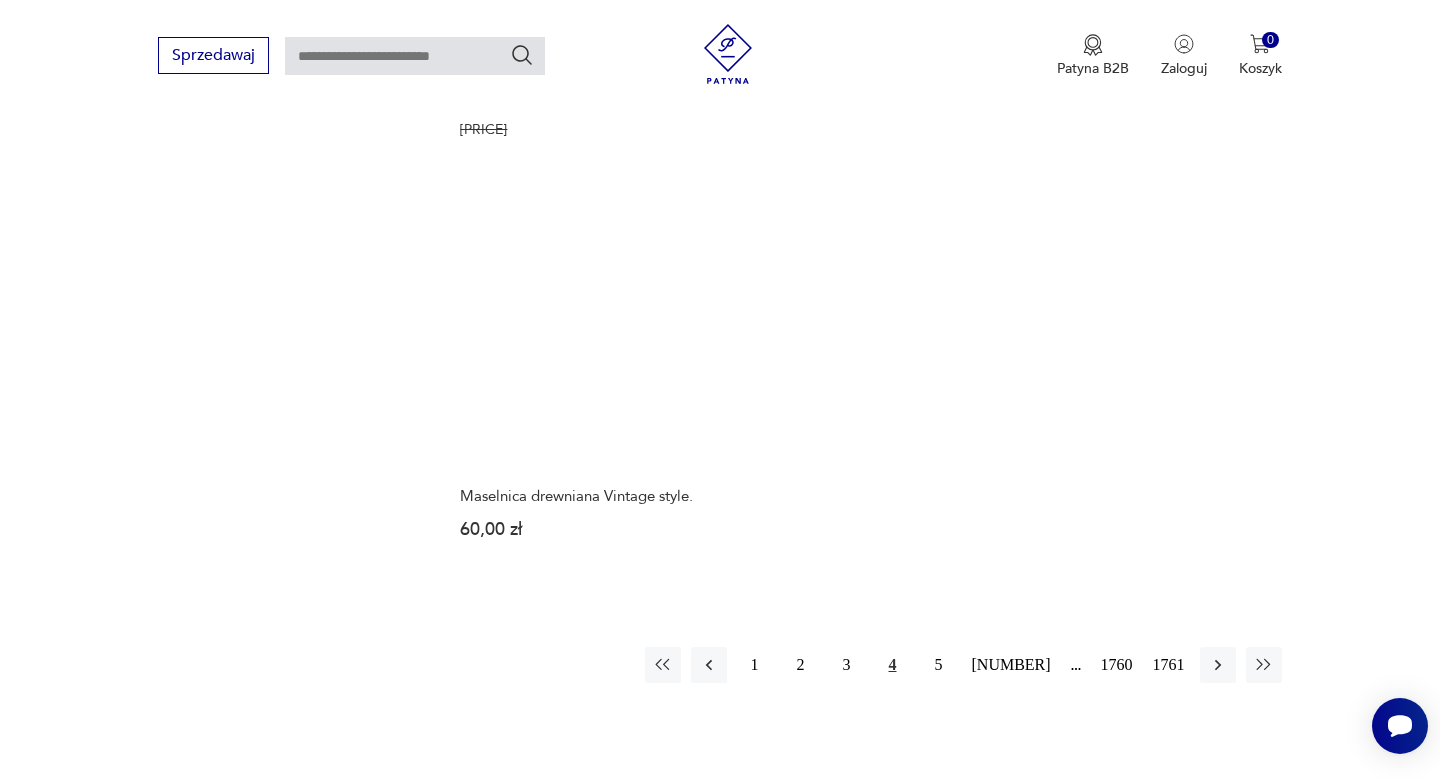 scroll, scrollTop: 2689, scrollLeft: 0, axis: vertical 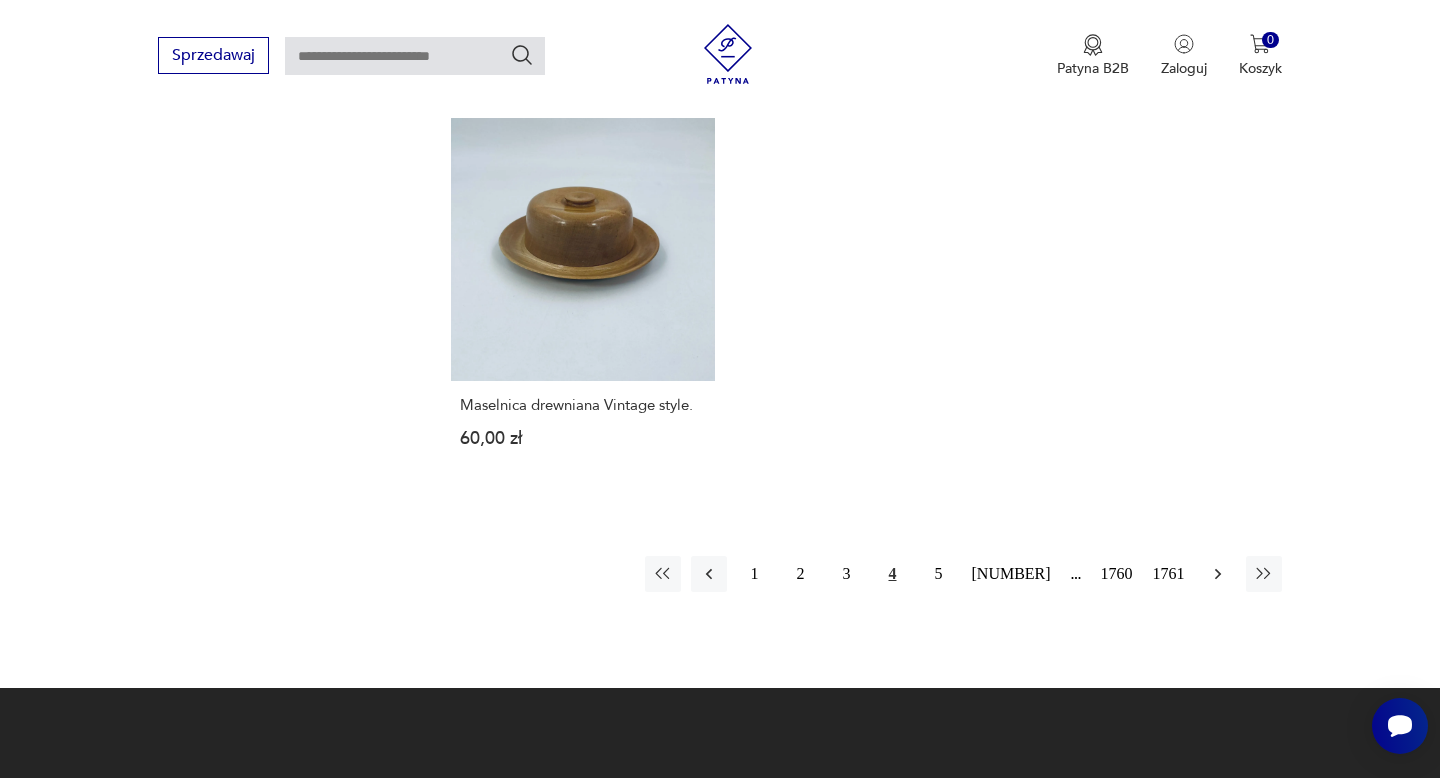 click at bounding box center [1218, 574] 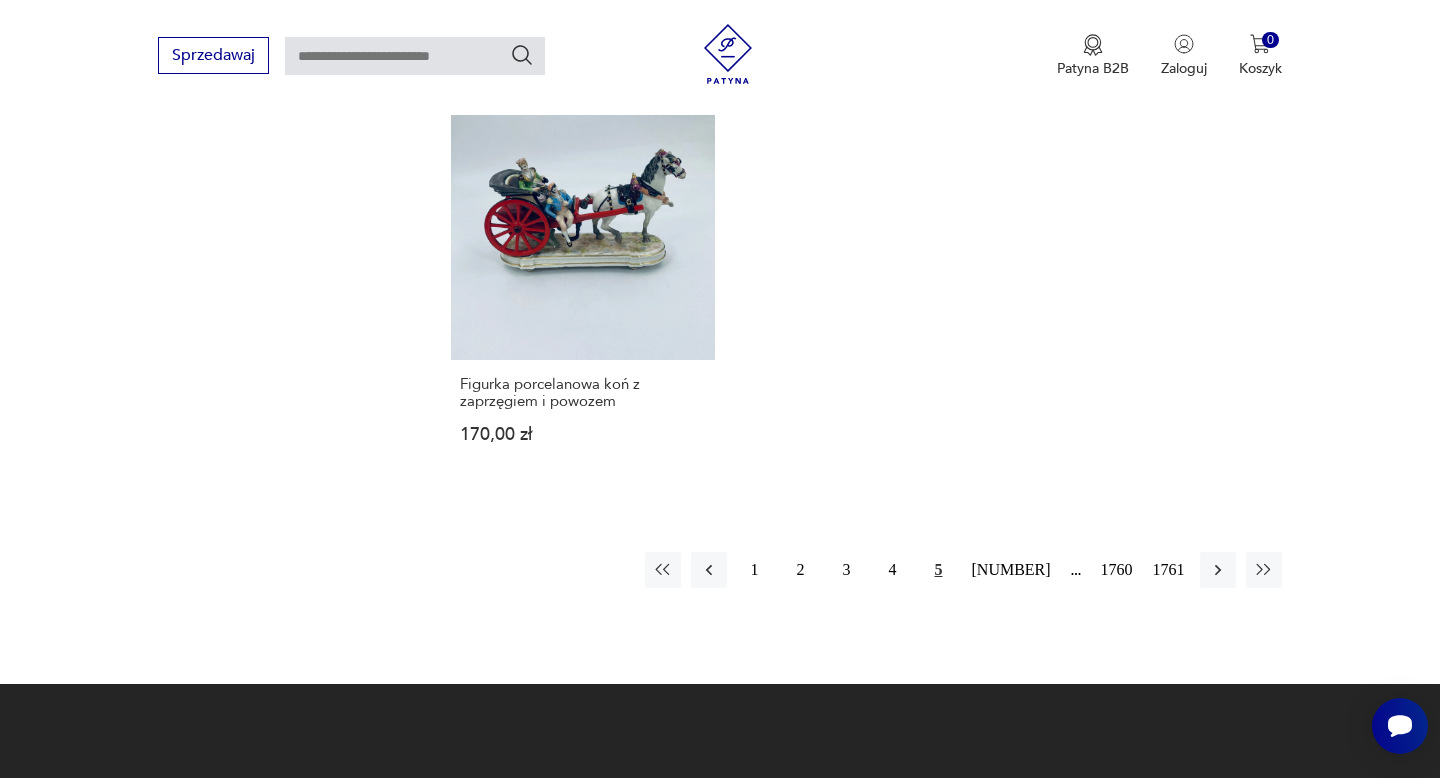 scroll, scrollTop: 2726, scrollLeft: 0, axis: vertical 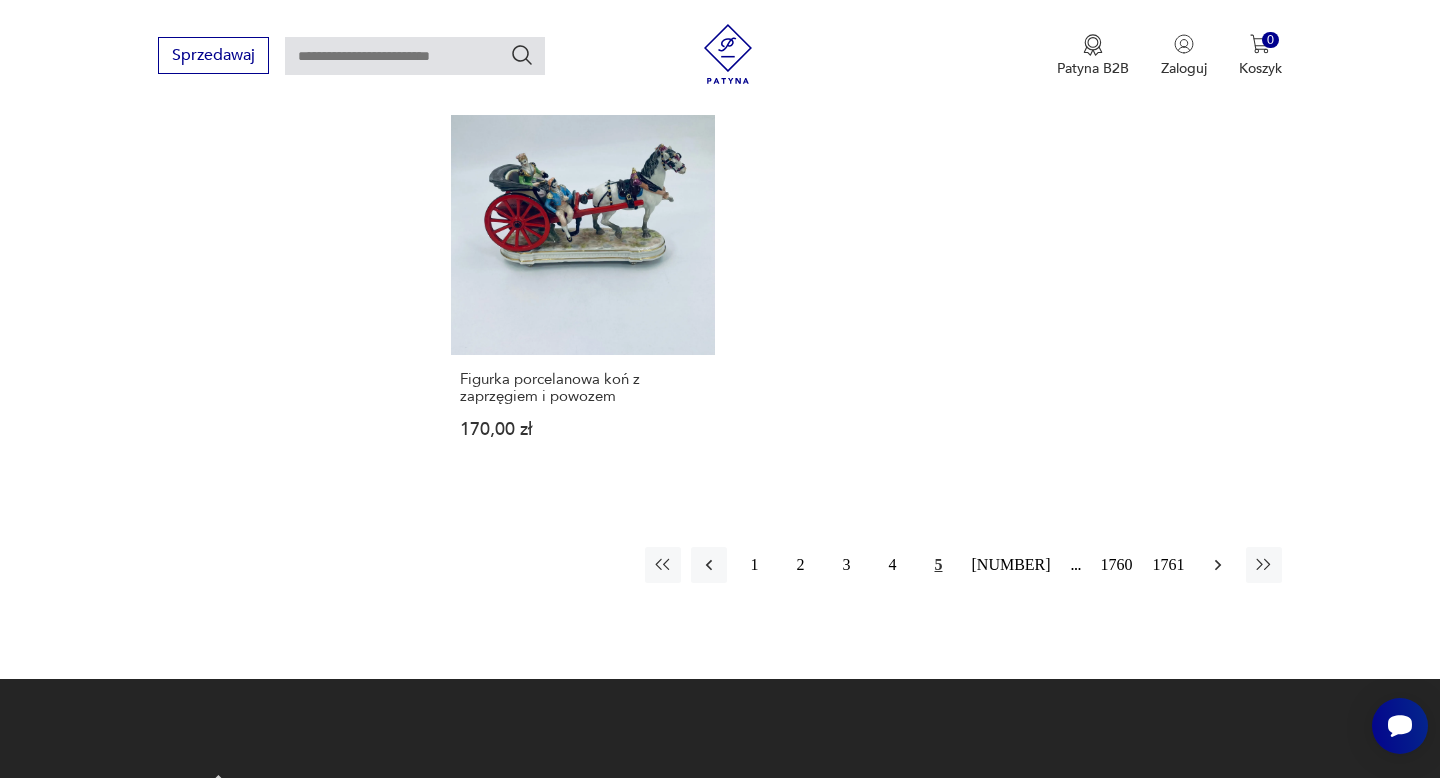 click at bounding box center [1217, 565] 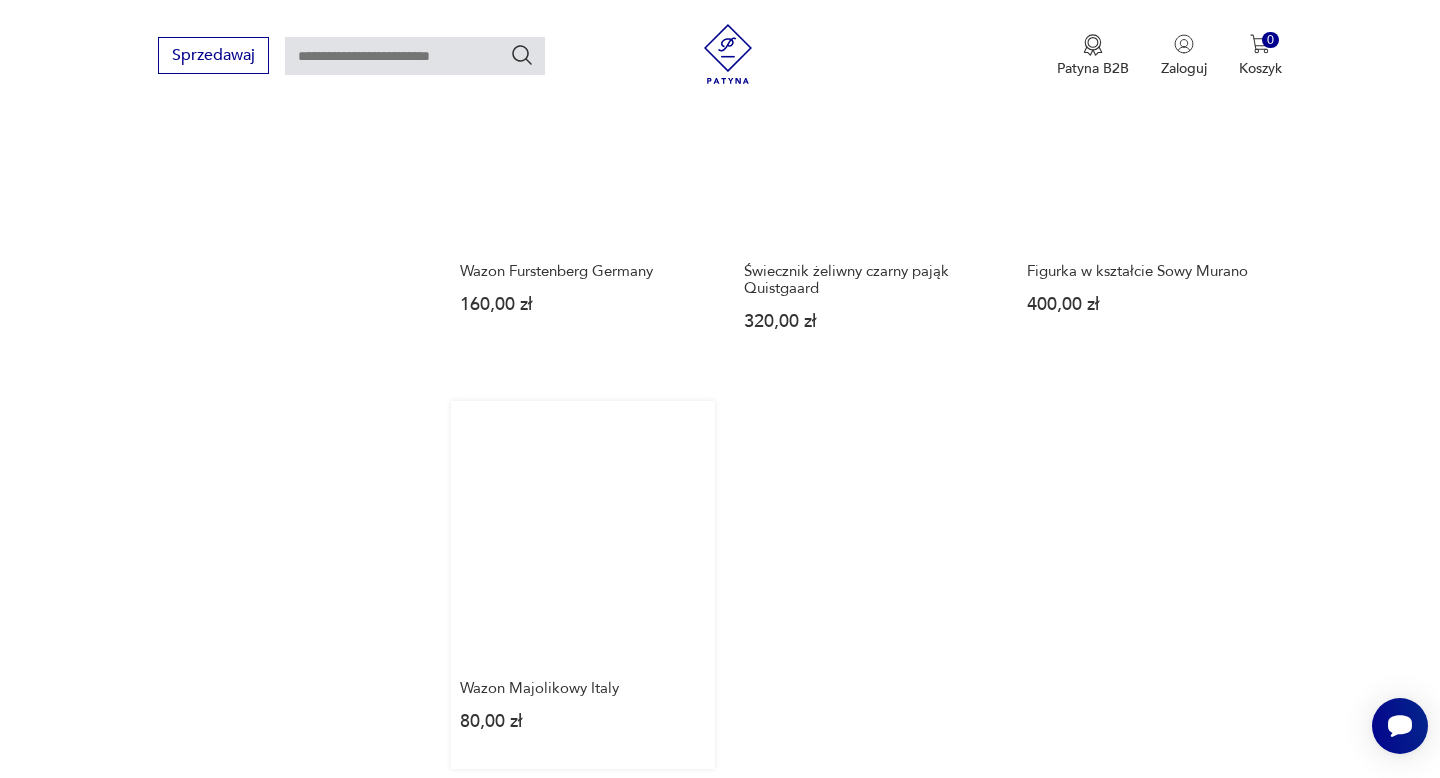 scroll, scrollTop: 2683, scrollLeft: 0, axis: vertical 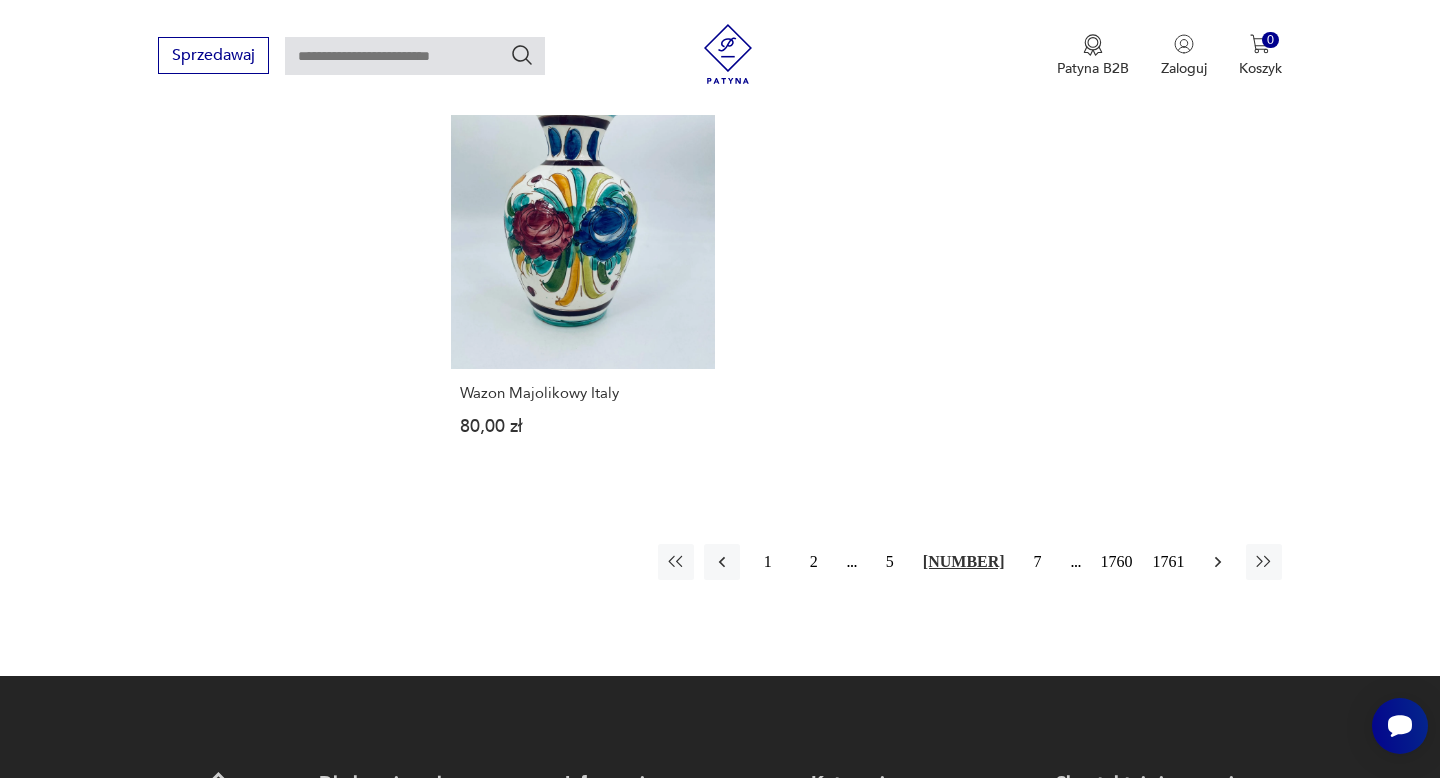 click at bounding box center (1218, 562) 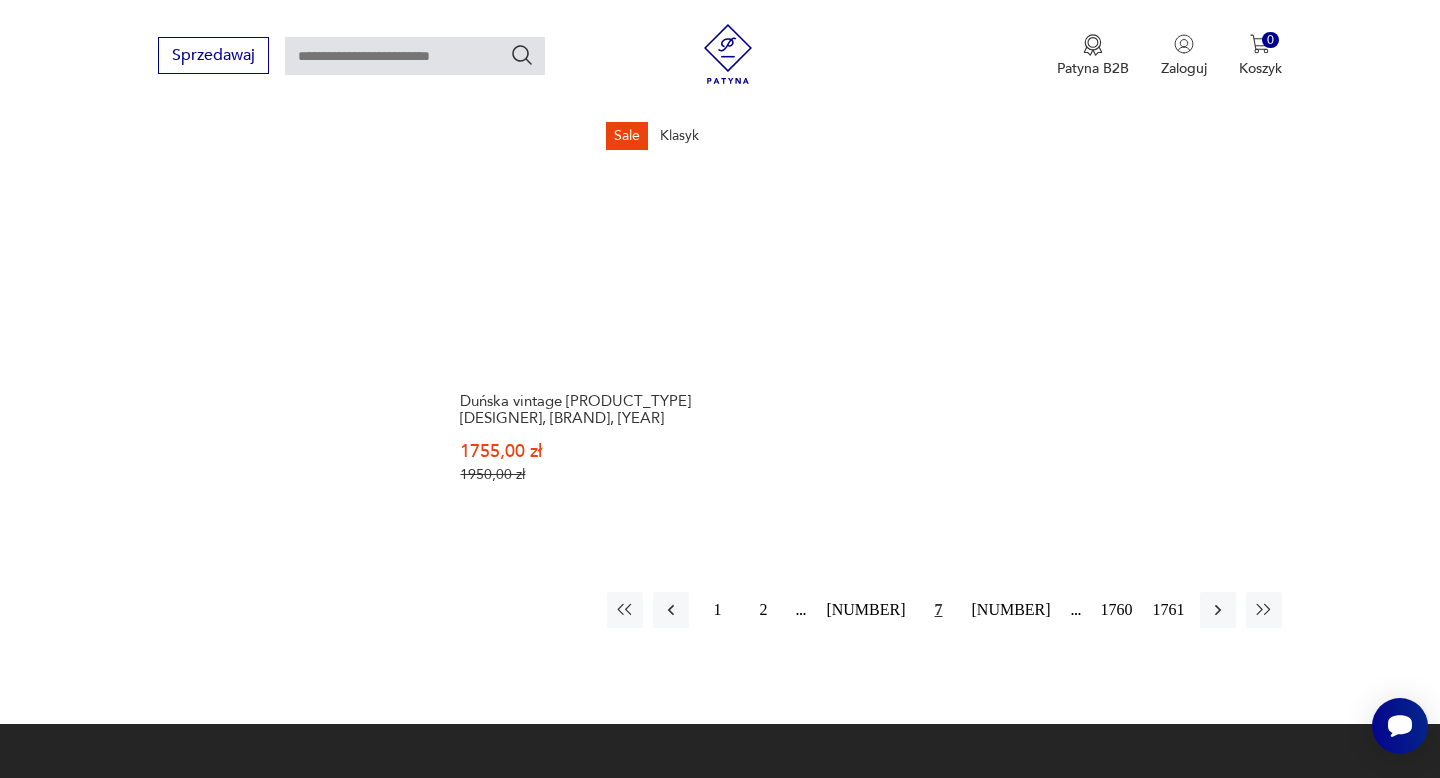 scroll, scrollTop: 2722, scrollLeft: 0, axis: vertical 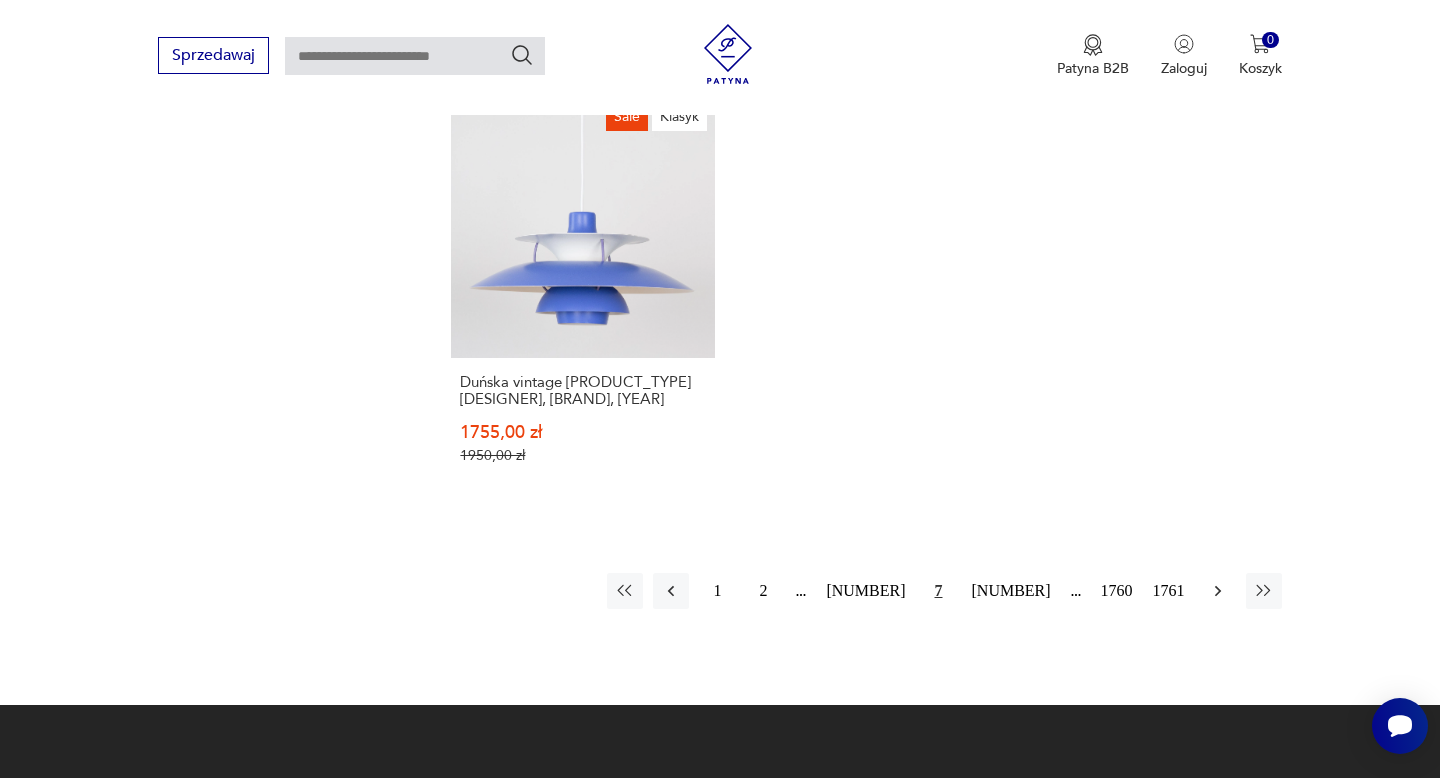 click at bounding box center [1217, 591] 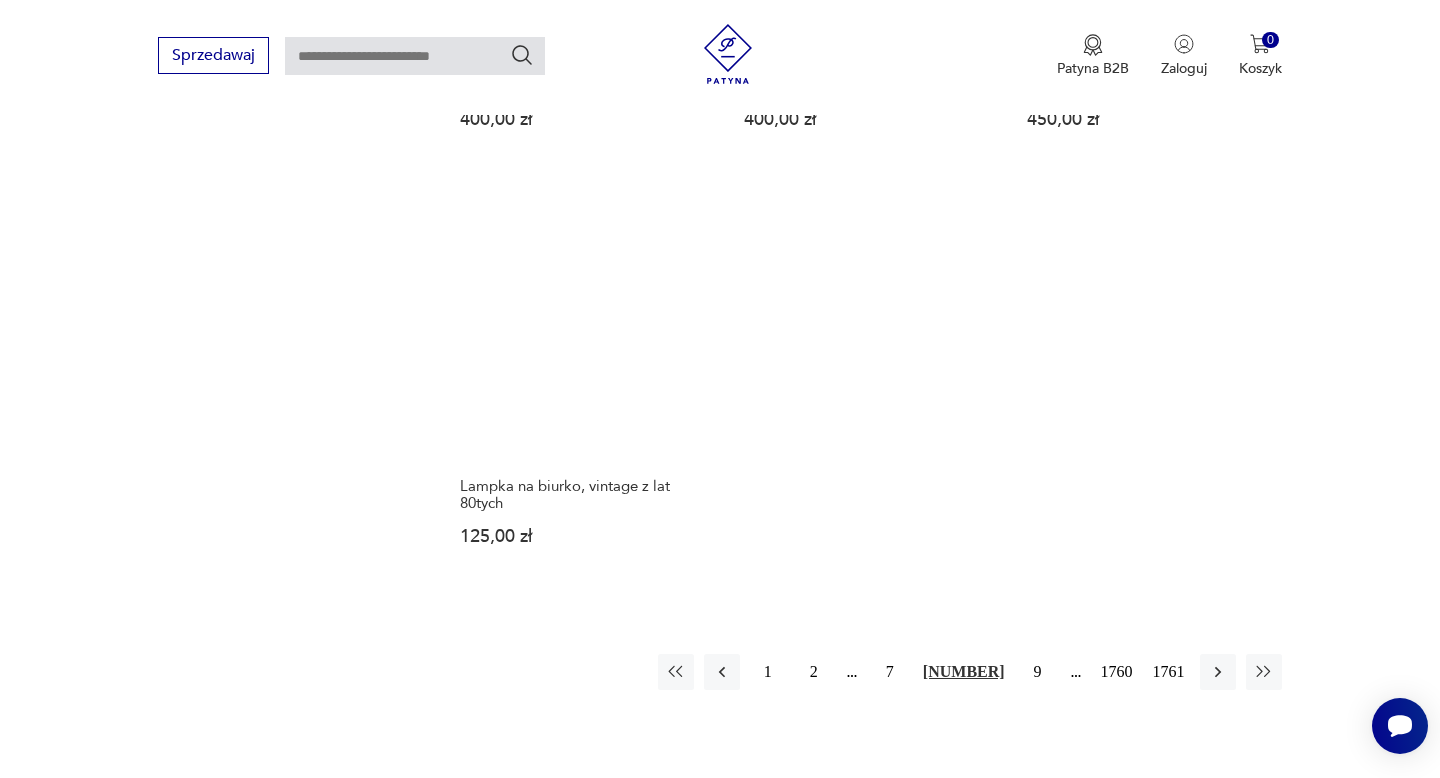 scroll, scrollTop: 2610, scrollLeft: 0, axis: vertical 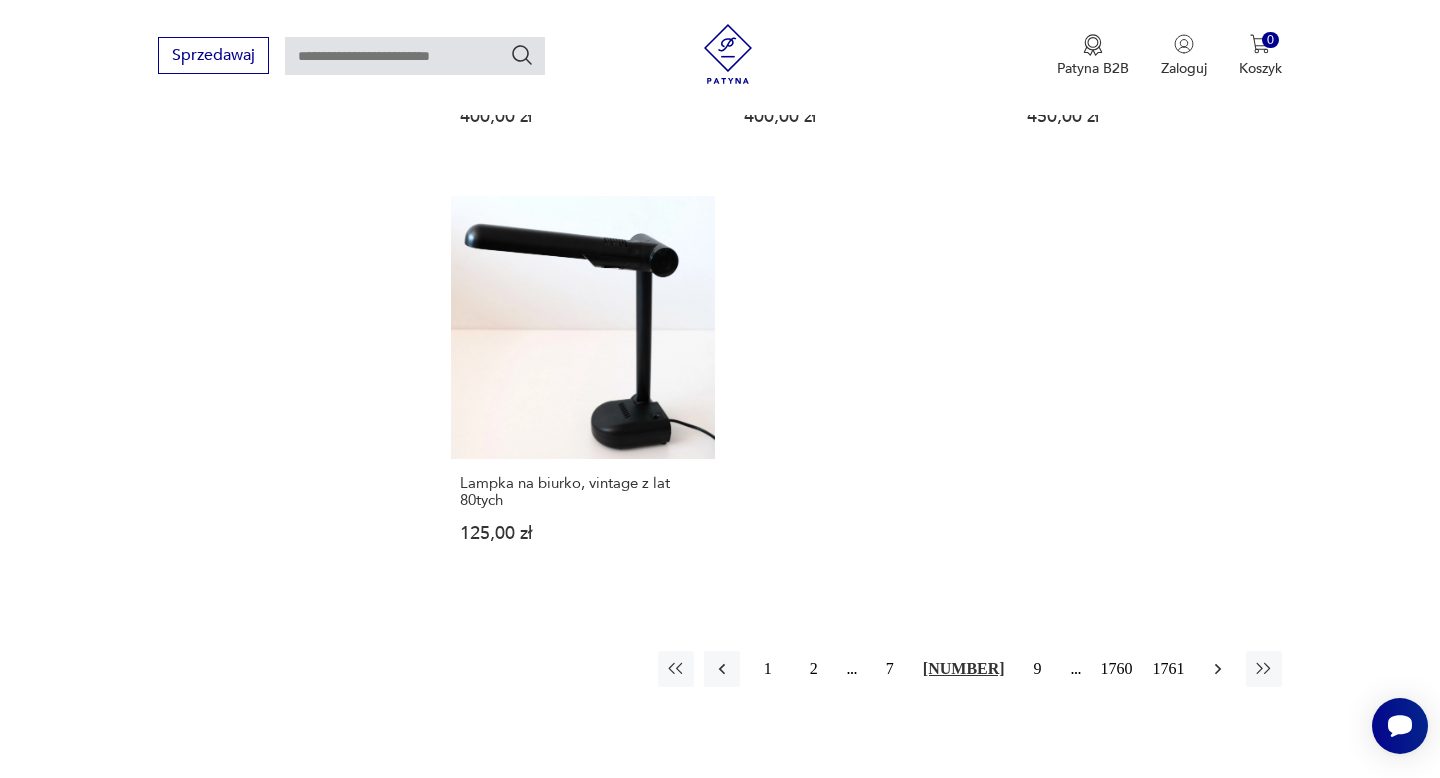 click at bounding box center (1218, 669) 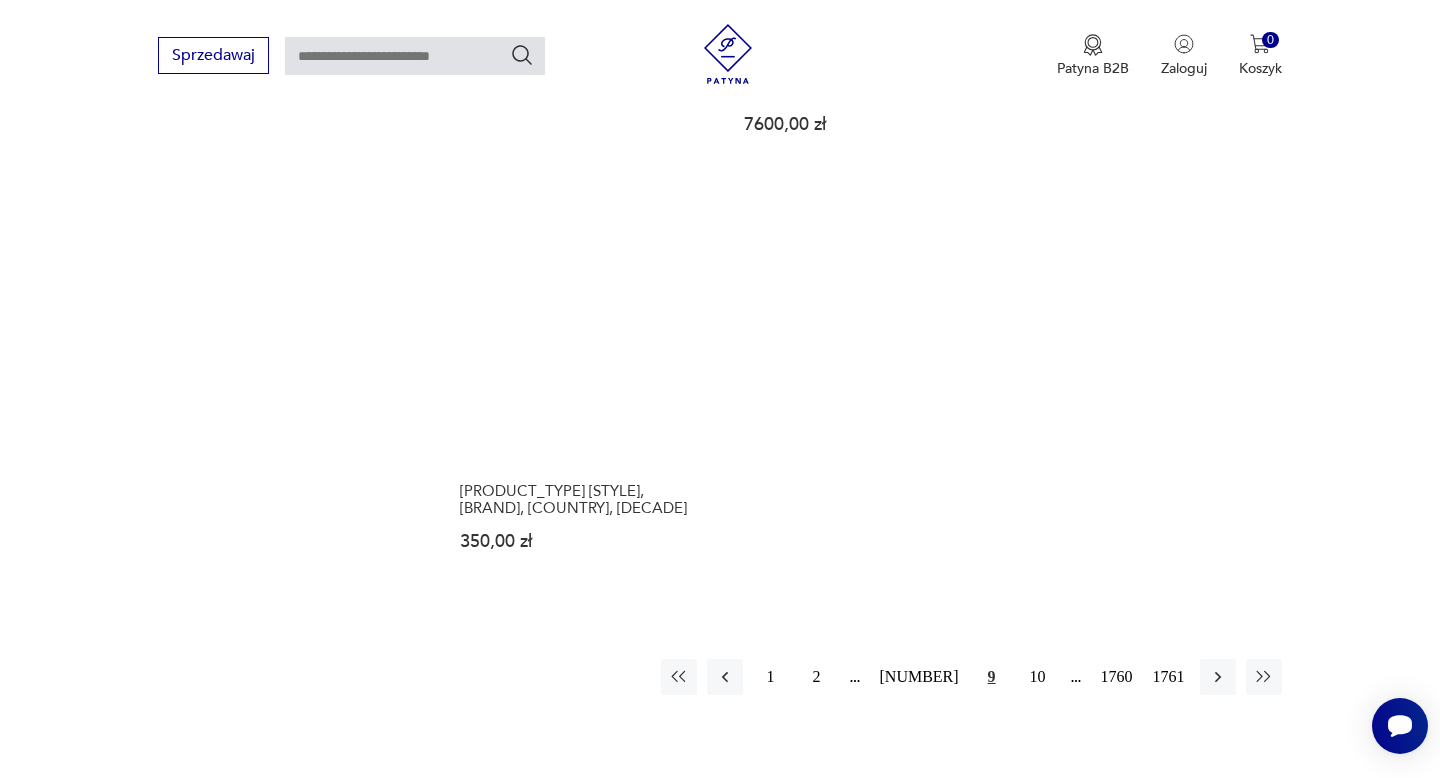 scroll, scrollTop: 2580, scrollLeft: 0, axis: vertical 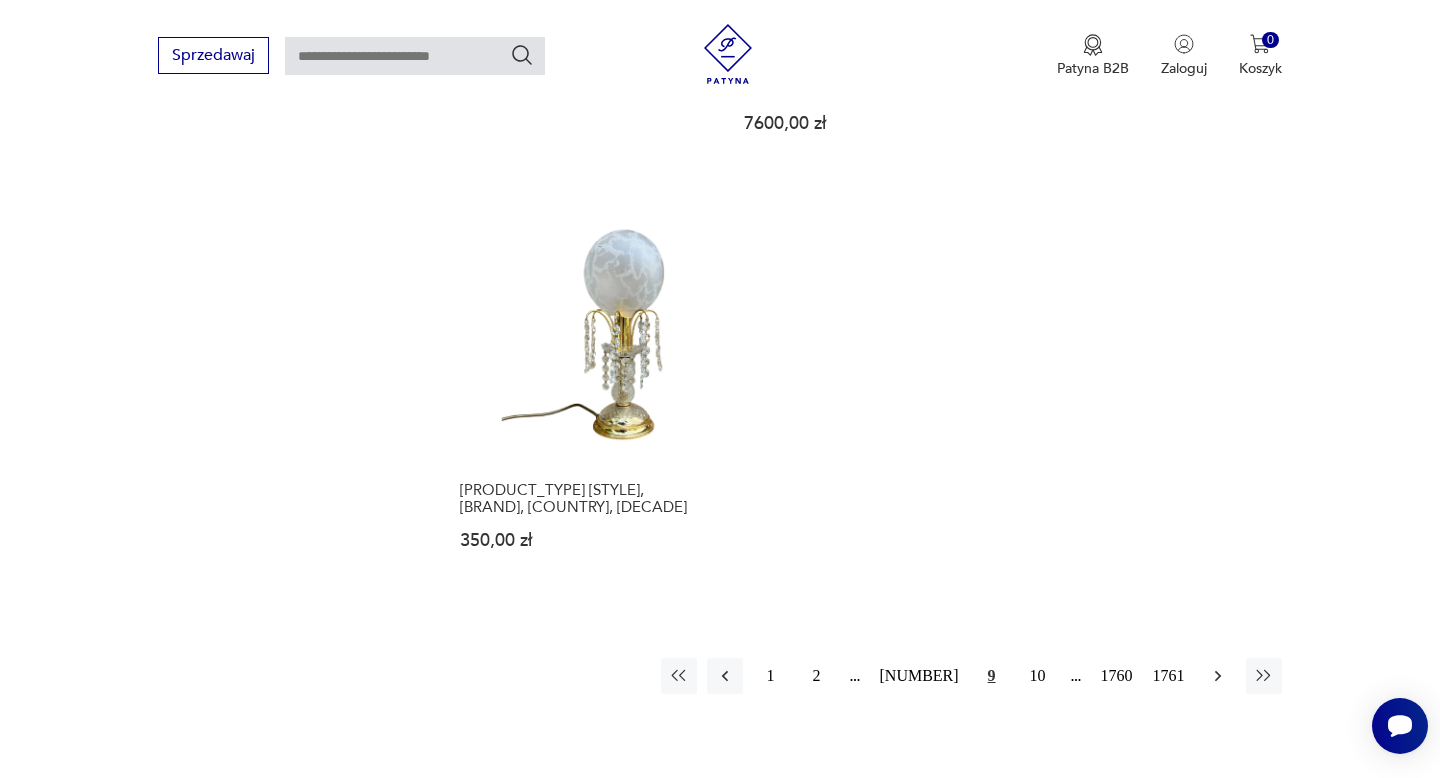 click at bounding box center (1217, 676) 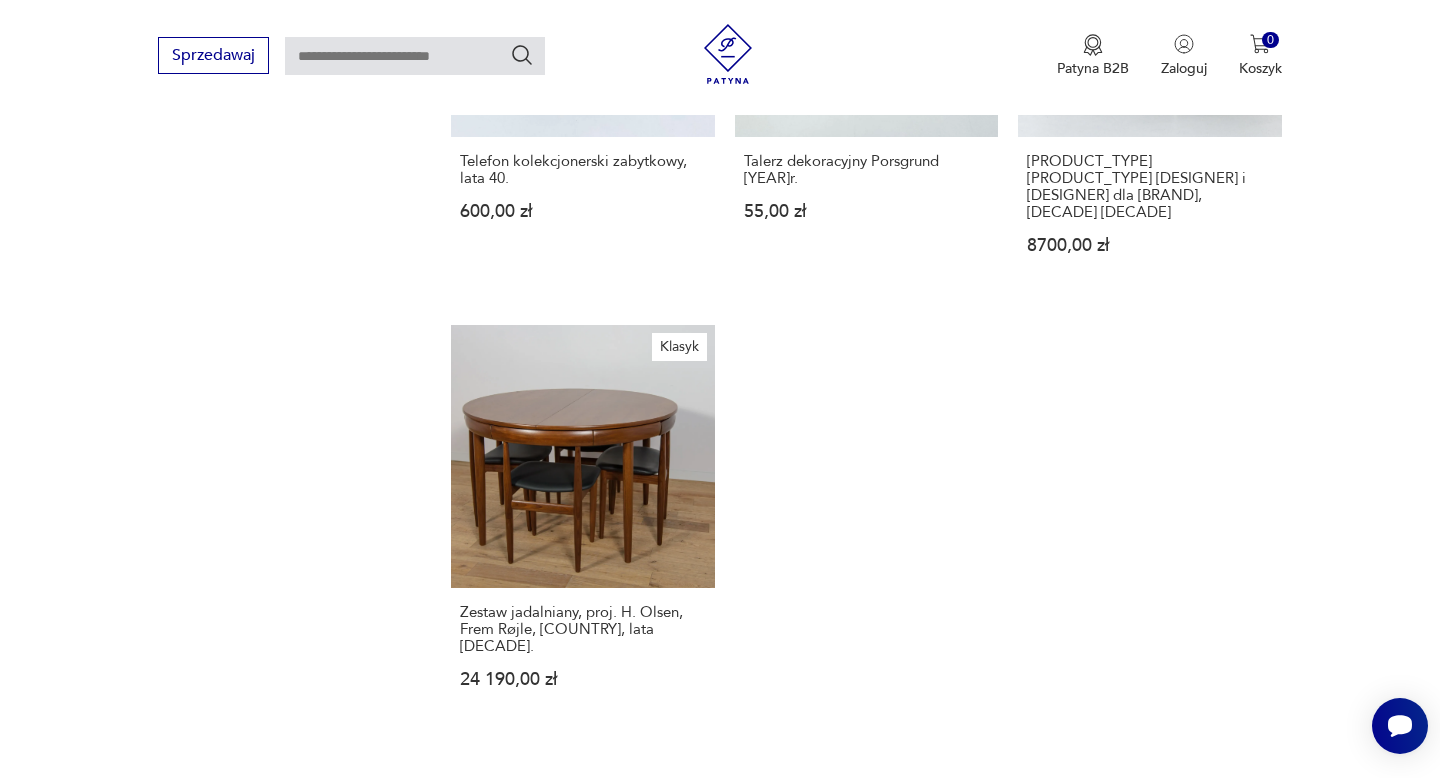 scroll, scrollTop: 2486, scrollLeft: 0, axis: vertical 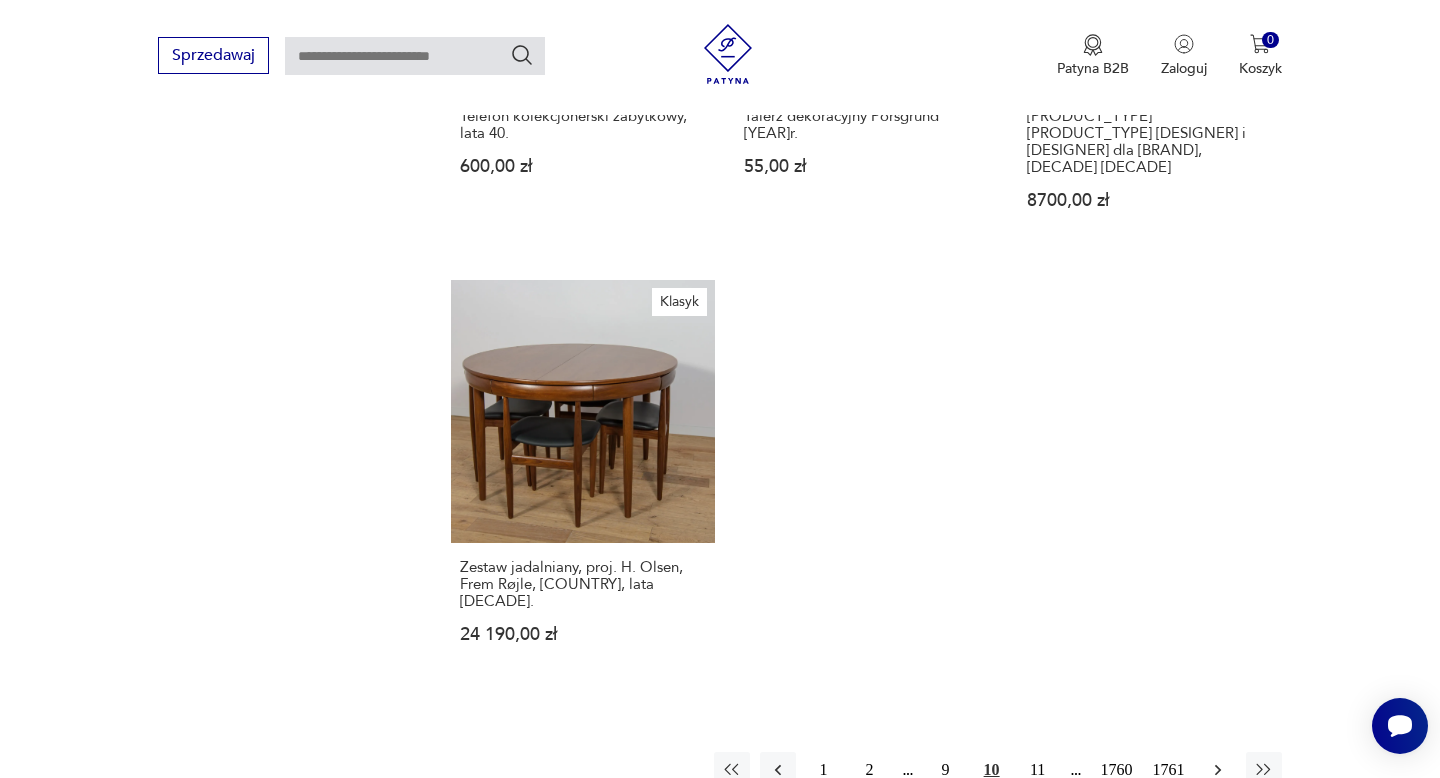 click at bounding box center (1217, 770) 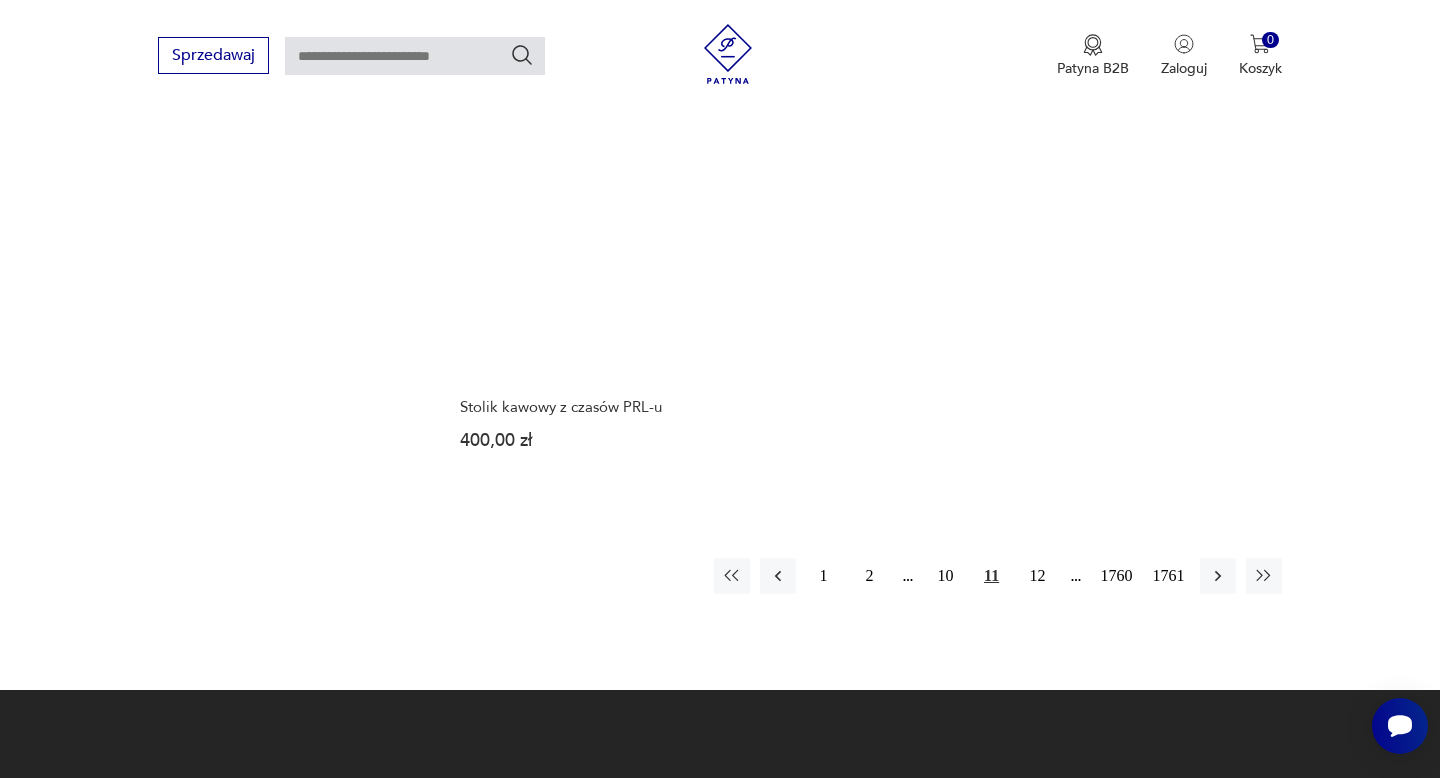 scroll, scrollTop: 2632, scrollLeft: 0, axis: vertical 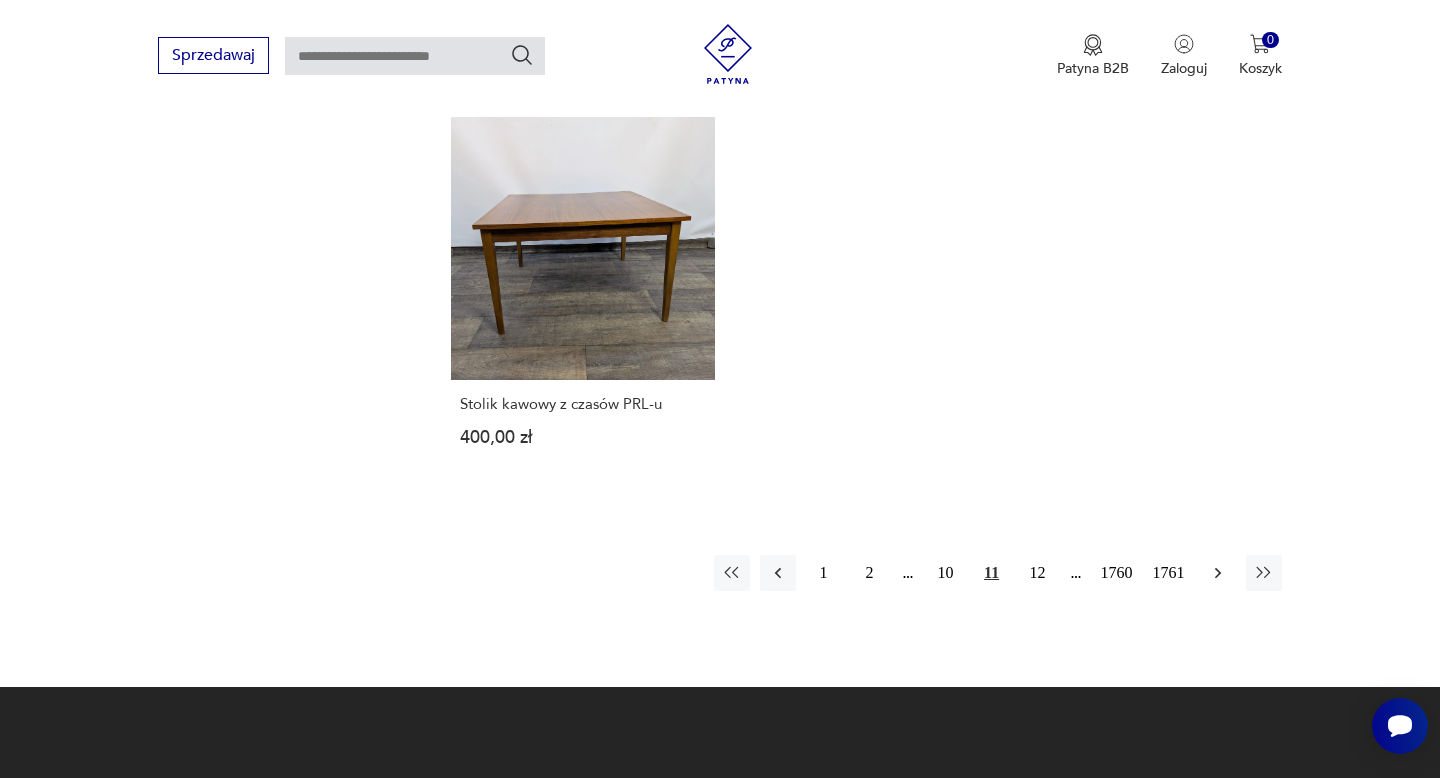 click at bounding box center [1217, 573] 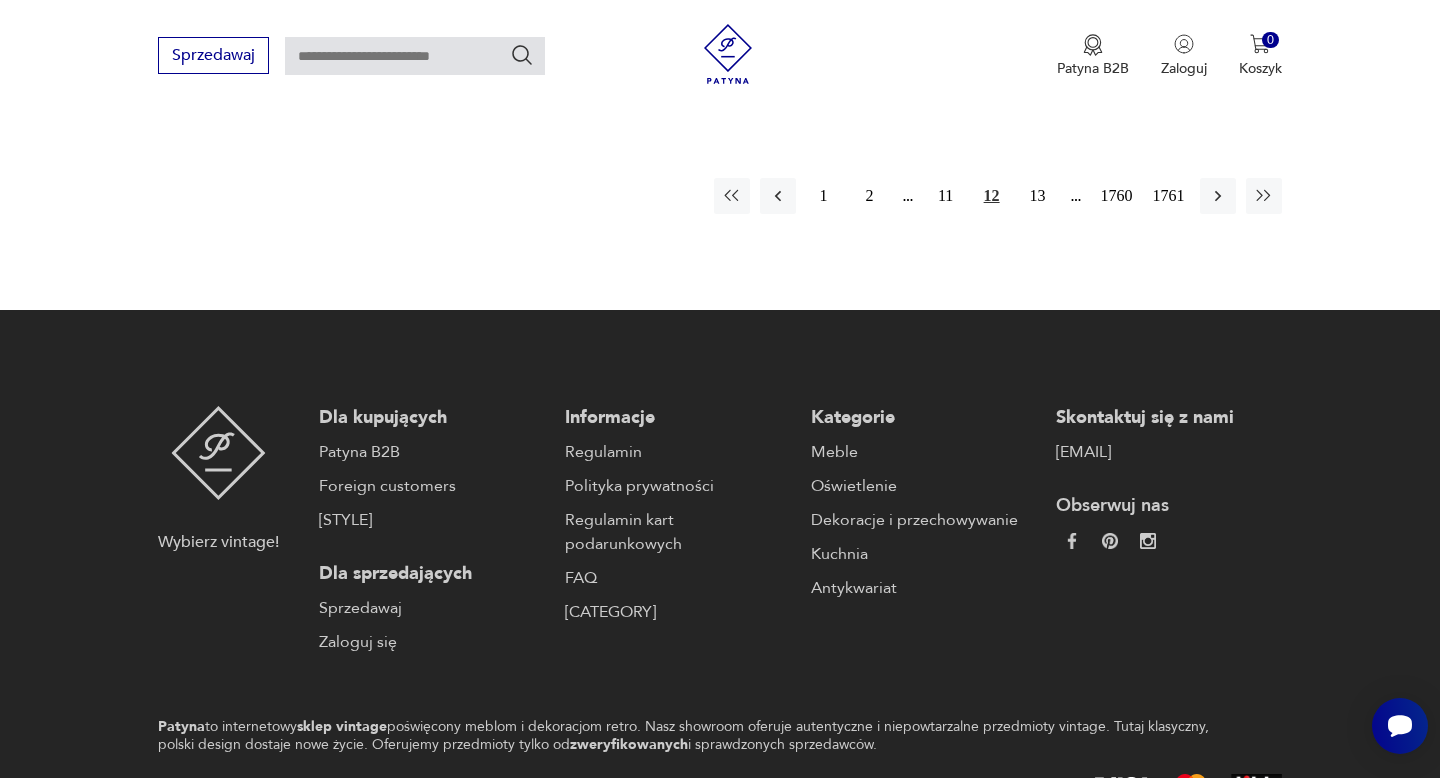 scroll, scrollTop: 3089, scrollLeft: 0, axis: vertical 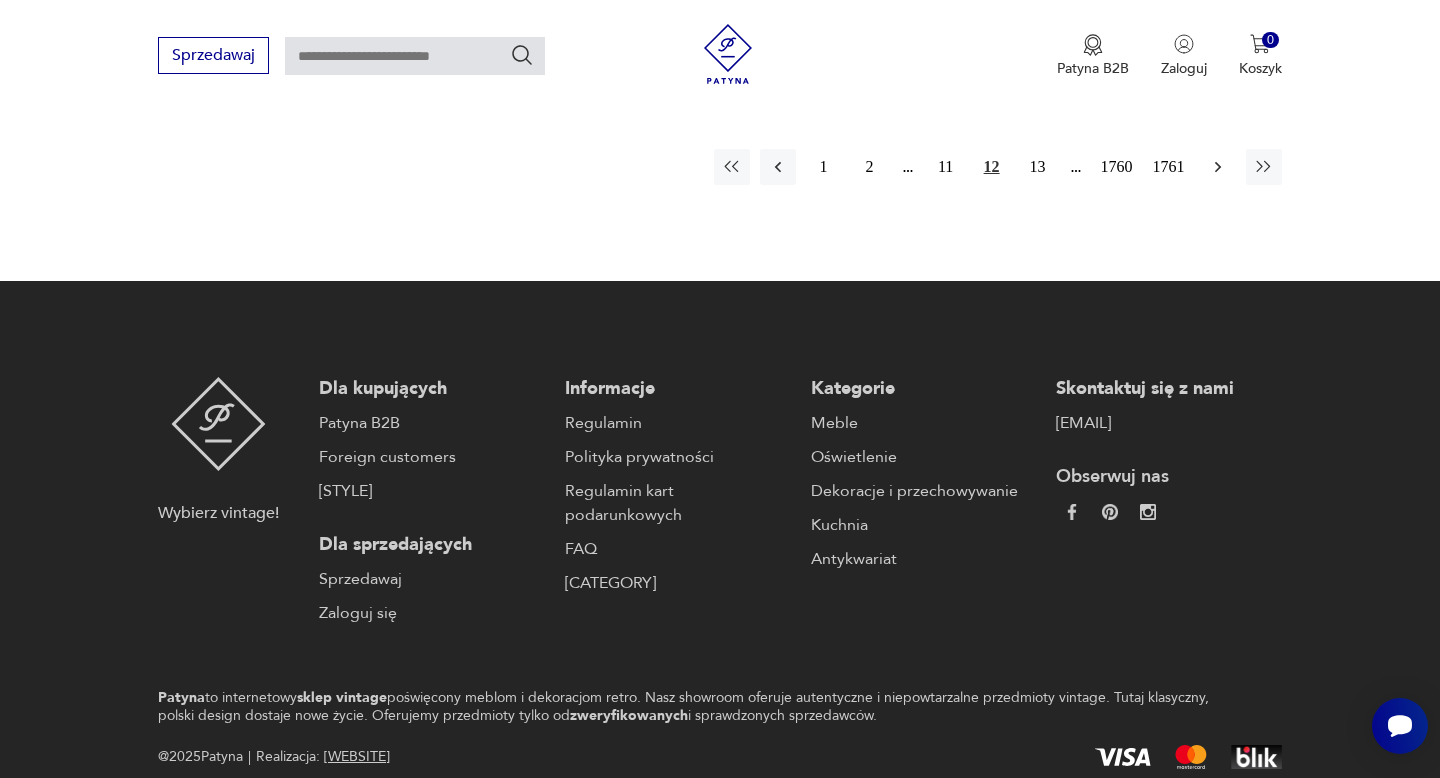 click at bounding box center [1218, 167] 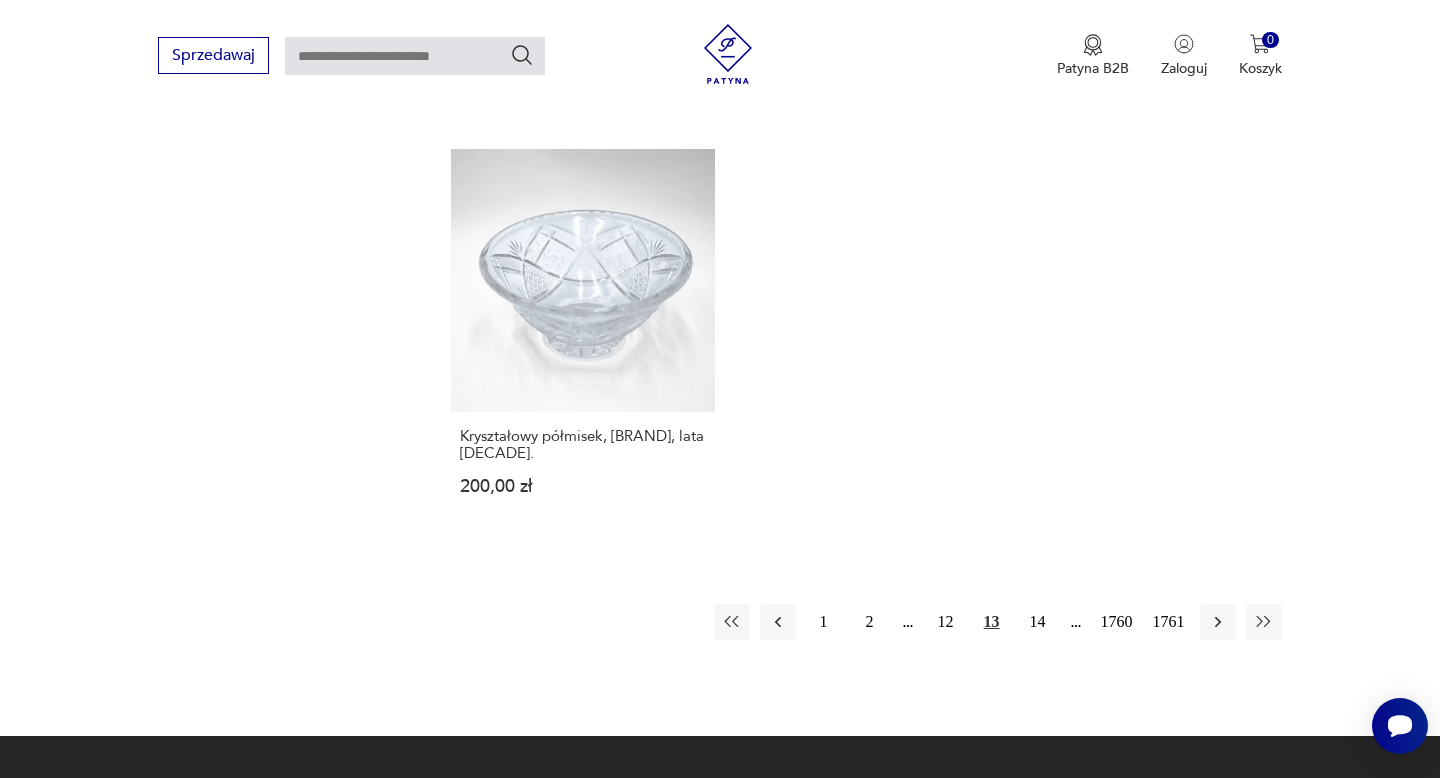 scroll, scrollTop: 2566, scrollLeft: 0, axis: vertical 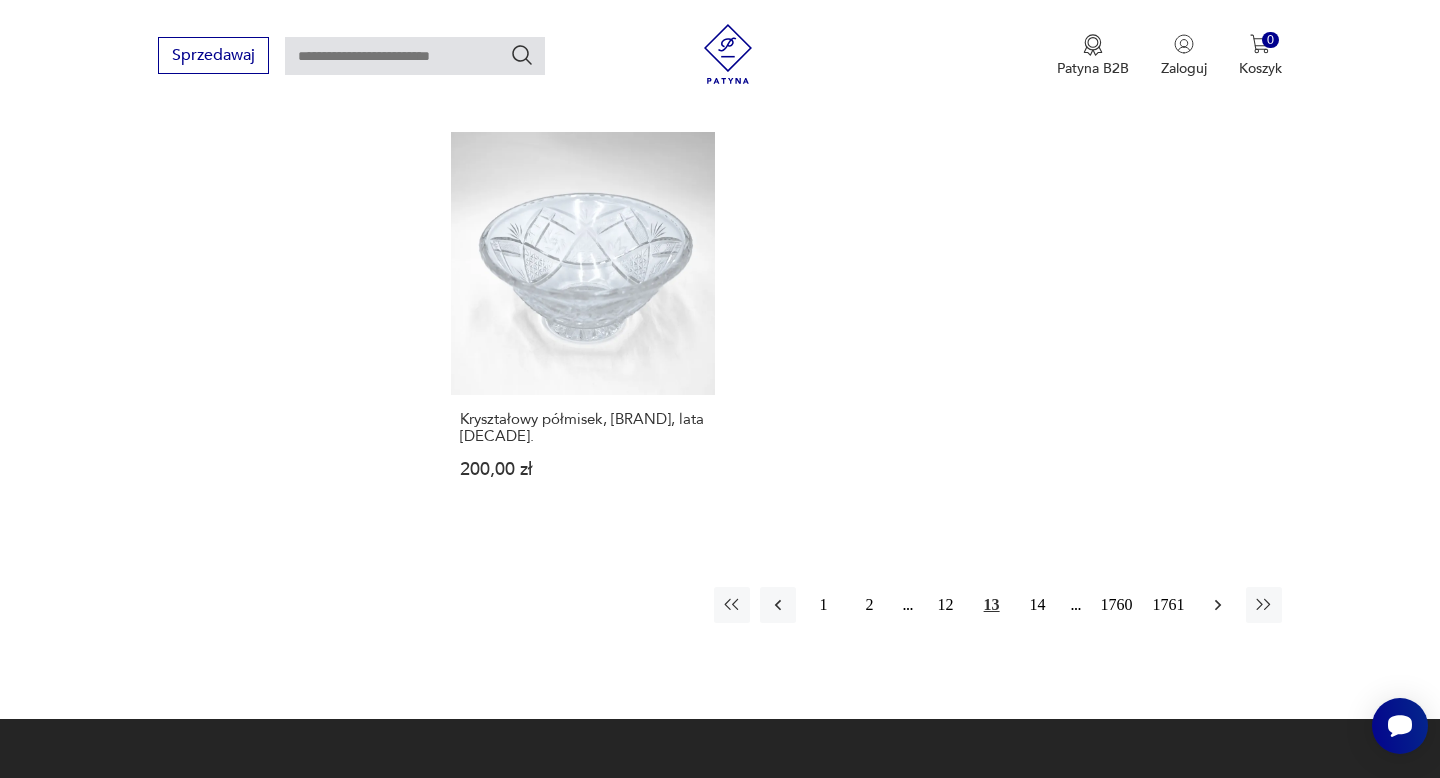 click at bounding box center [1218, 605] 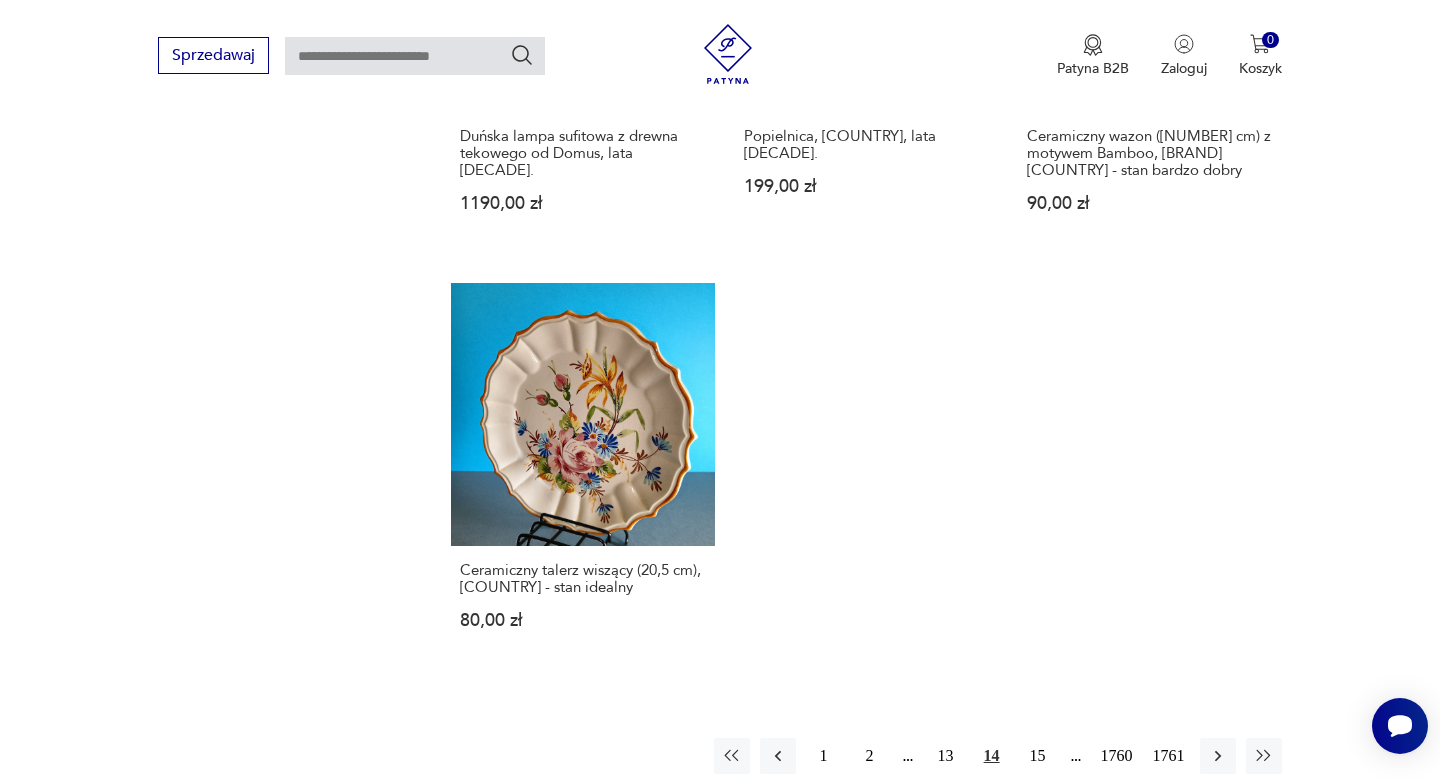 scroll, scrollTop: 2501, scrollLeft: 0, axis: vertical 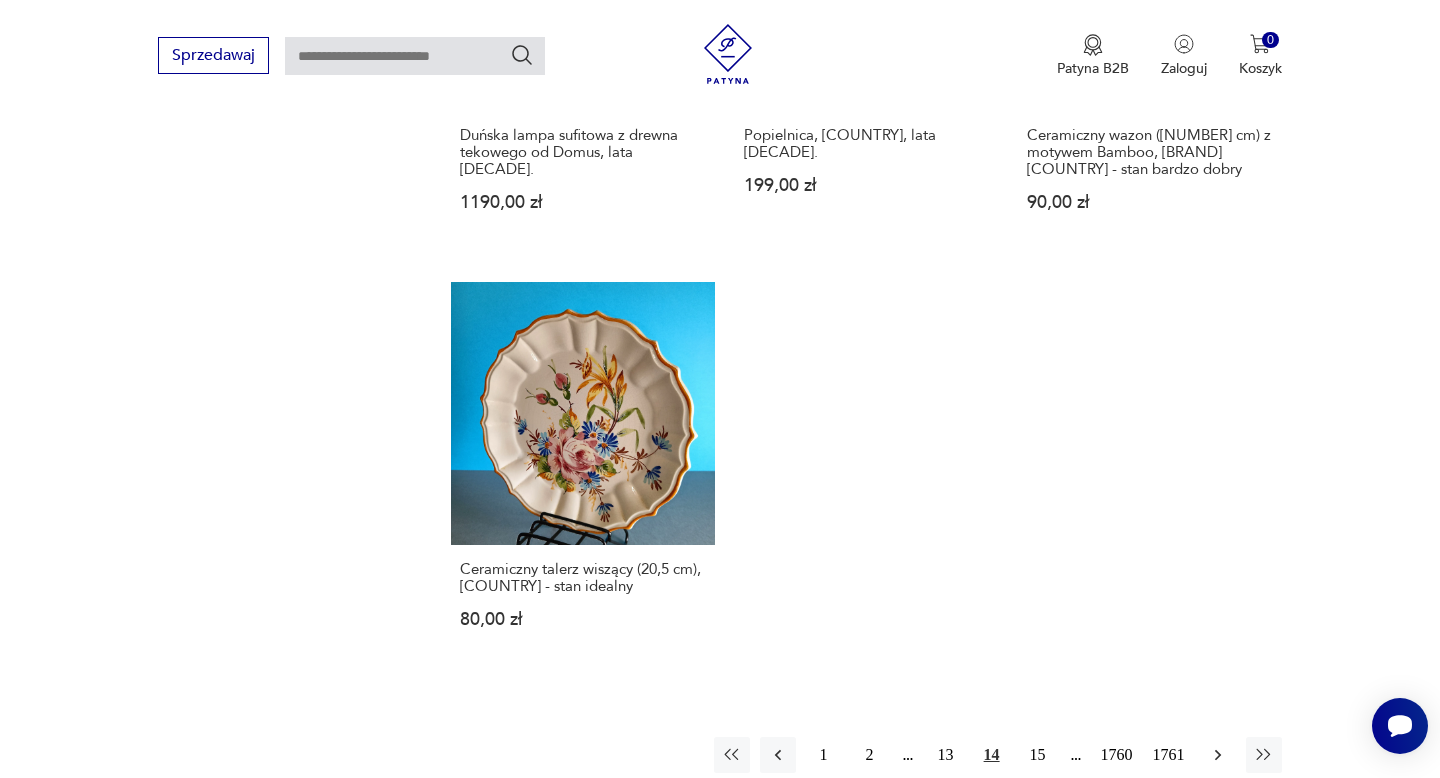 click at bounding box center (1218, 755) 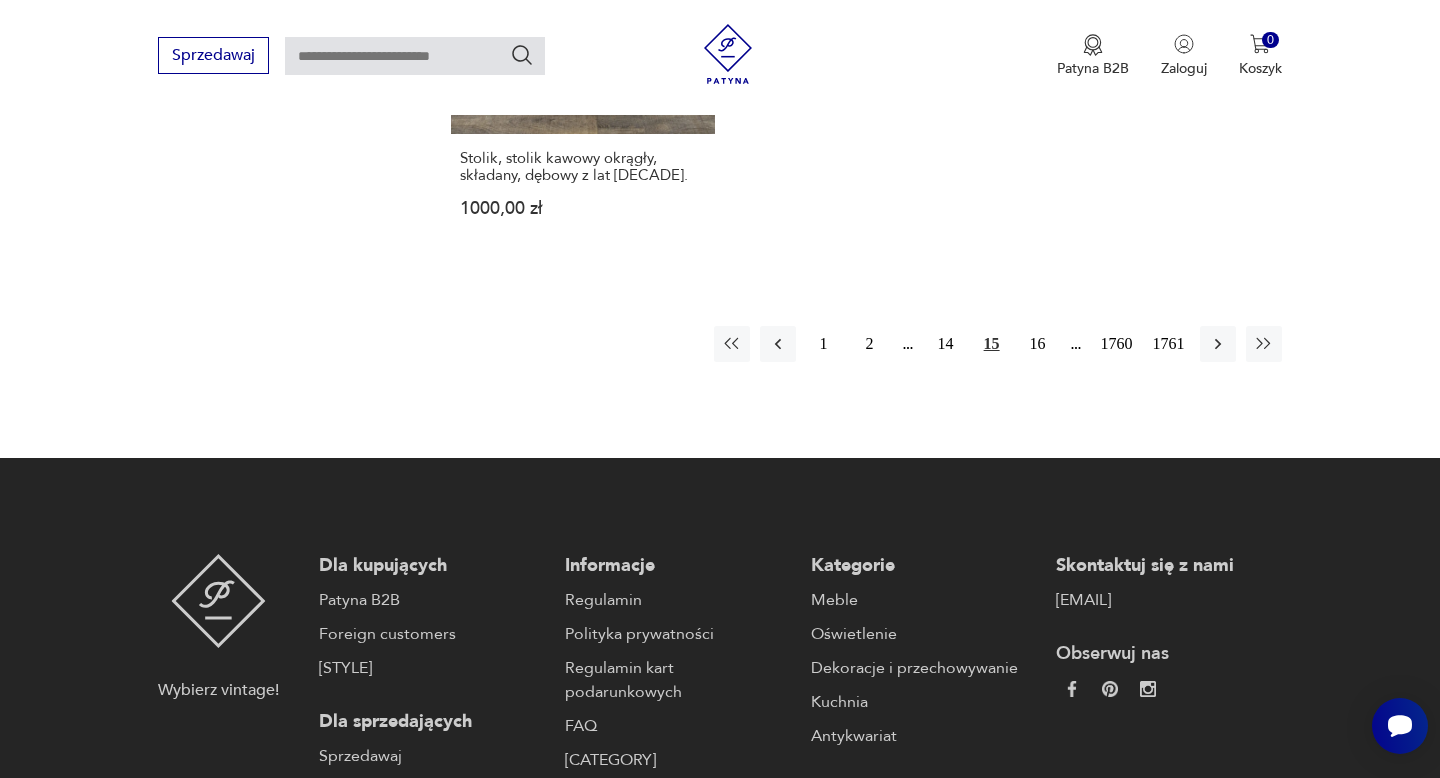 scroll, scrollTop: 2897, scrollLeft: 0, axis: vertical 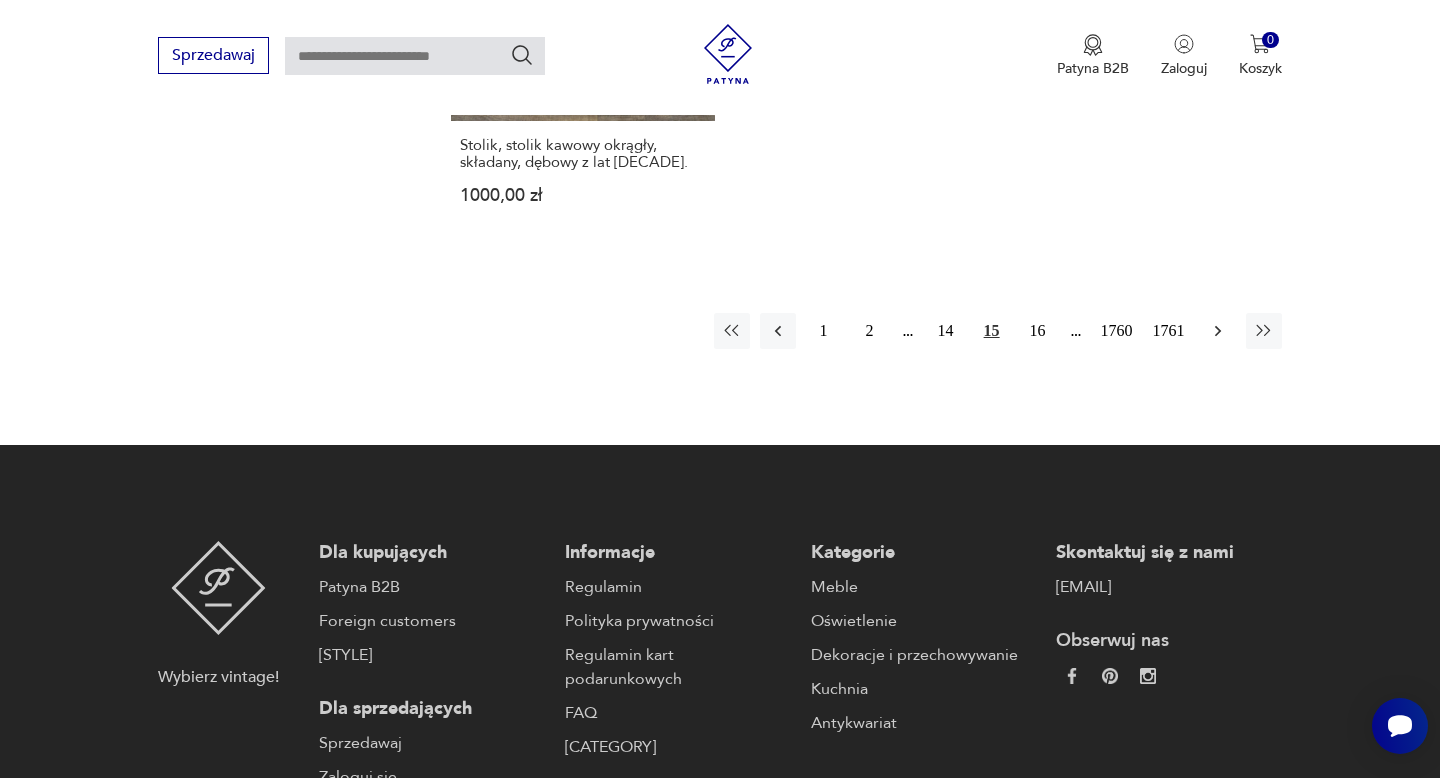 click at bounding box center [1218, 331] 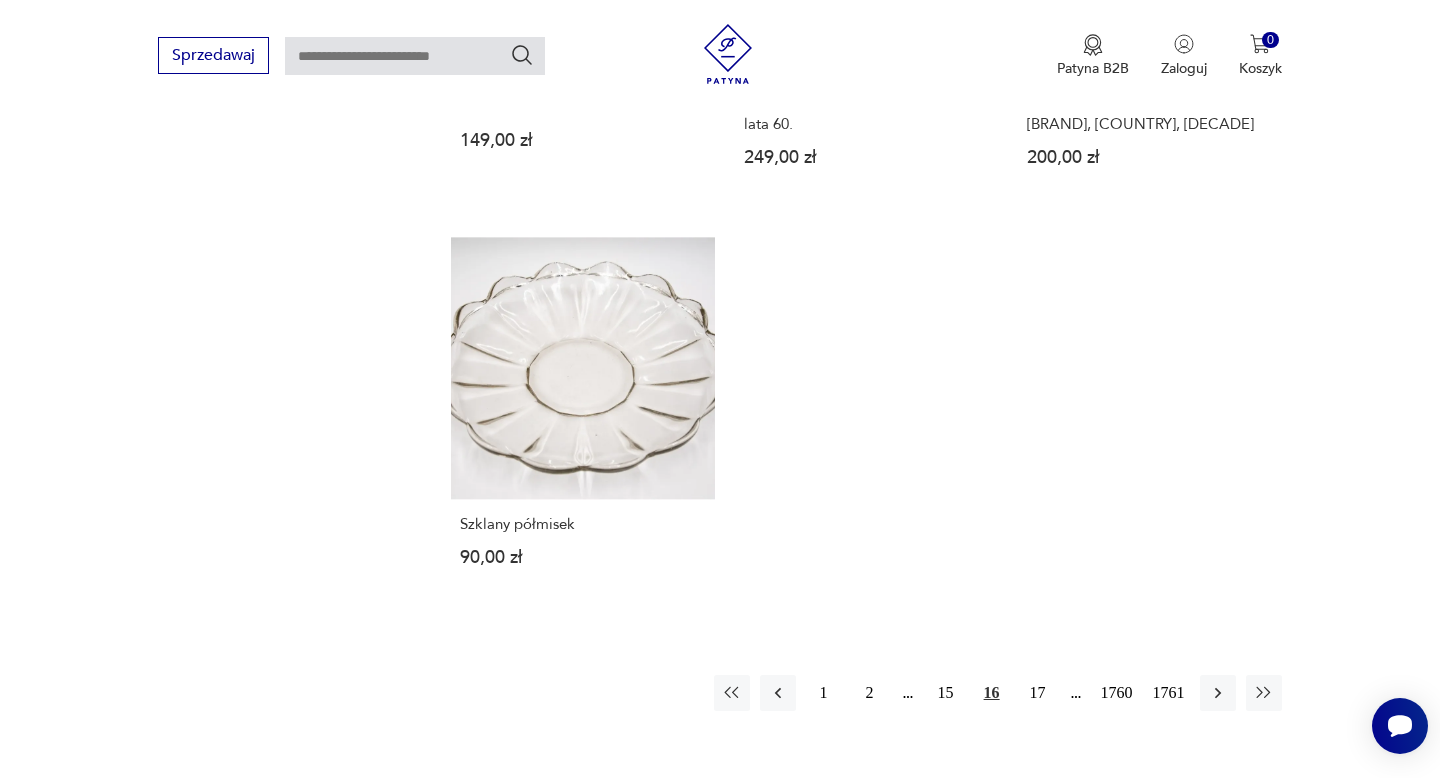 scroll, scrollTop: 2640, scrollLeft: 0, axis: vertical 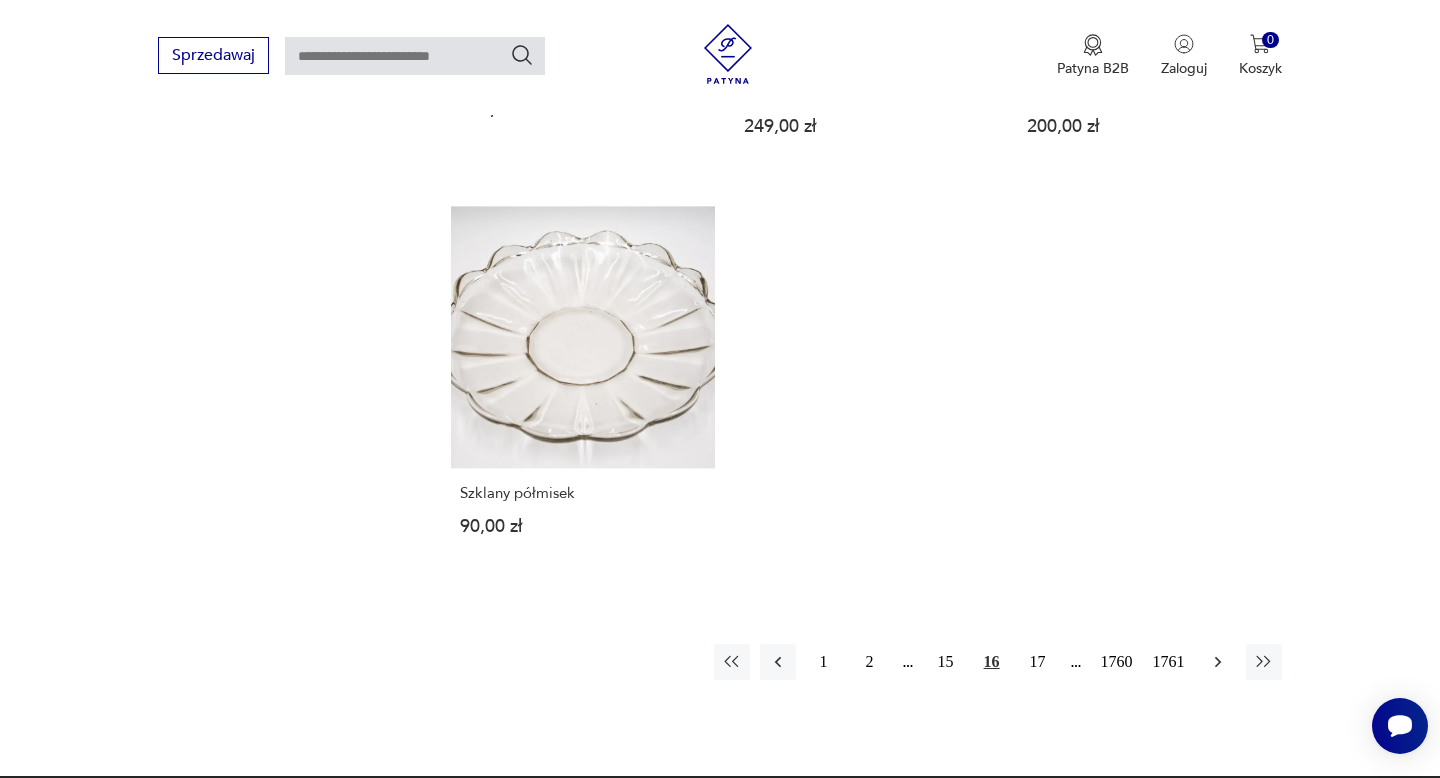 click at bounding box center [1218, 662] 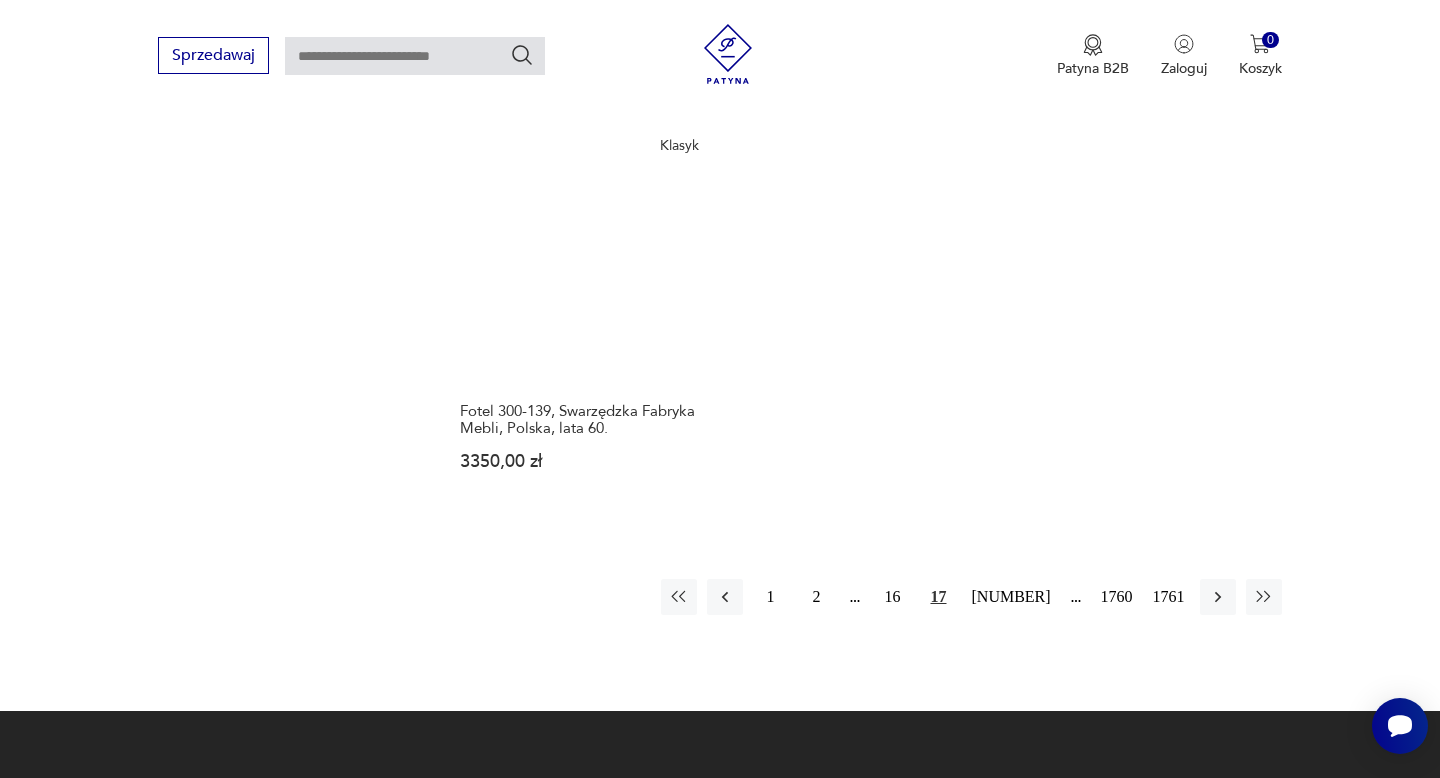 scroll, scrollTop: 2754, scrollLeft: 0, axis: vertical 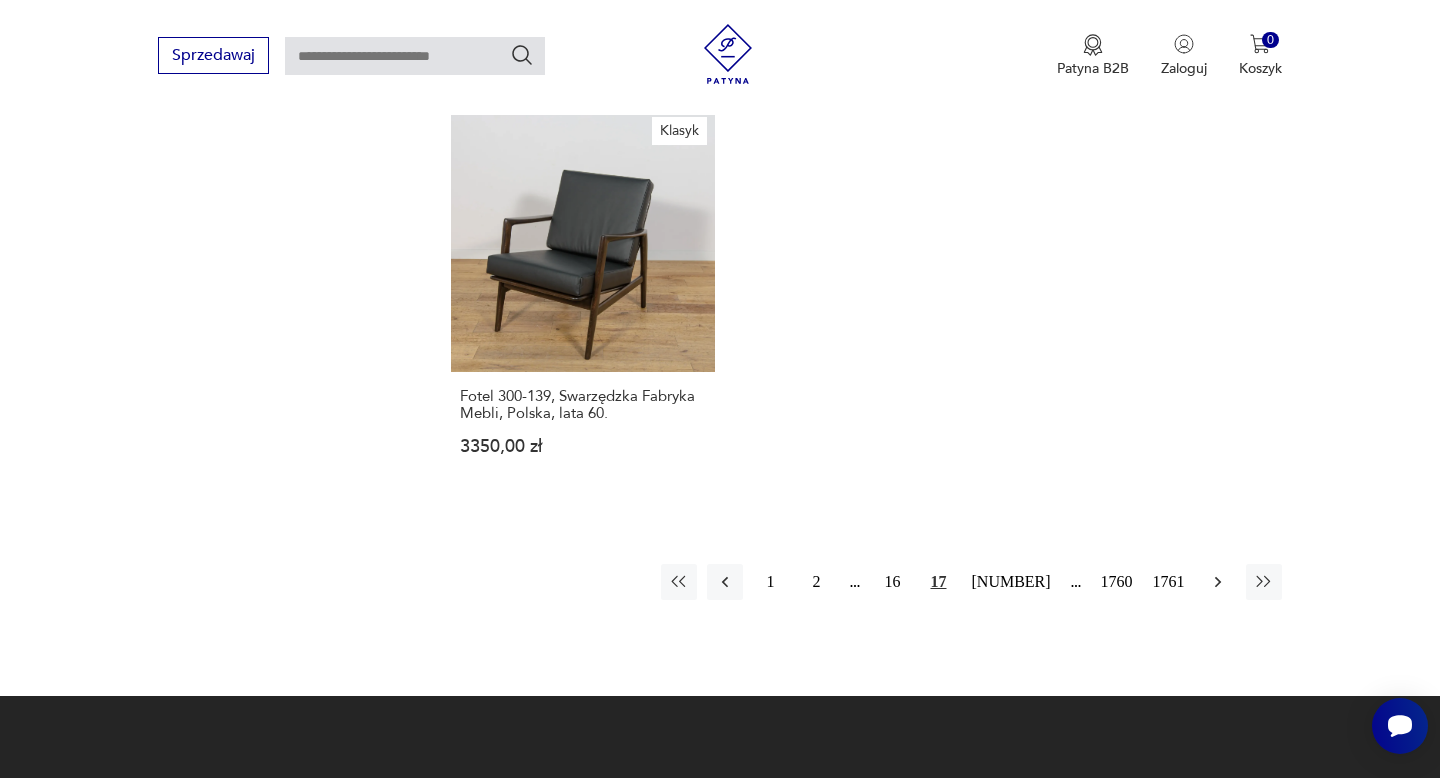 click at bounding box center [1218, 582] 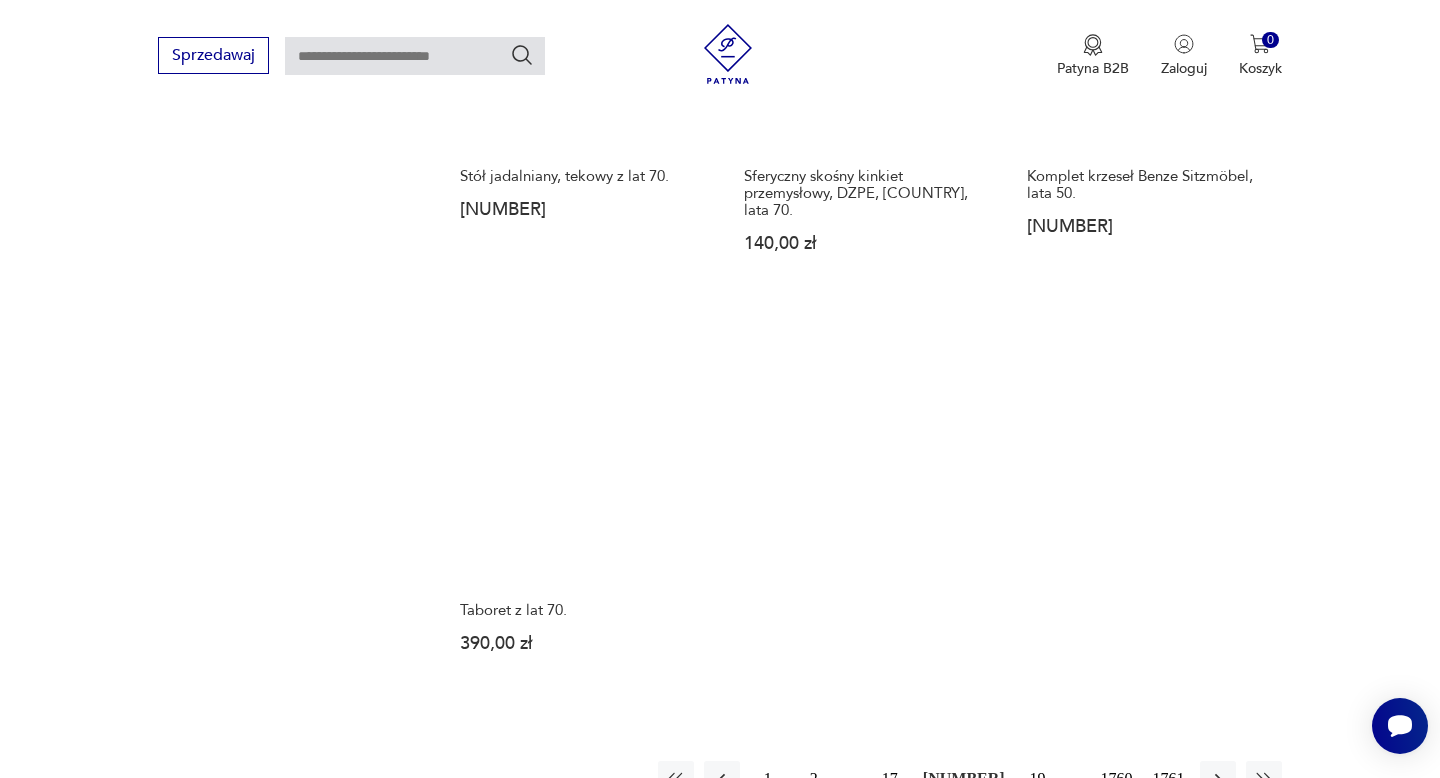 scroll, scrollTop: 2508, scrollLeft: 0, axis: vertical 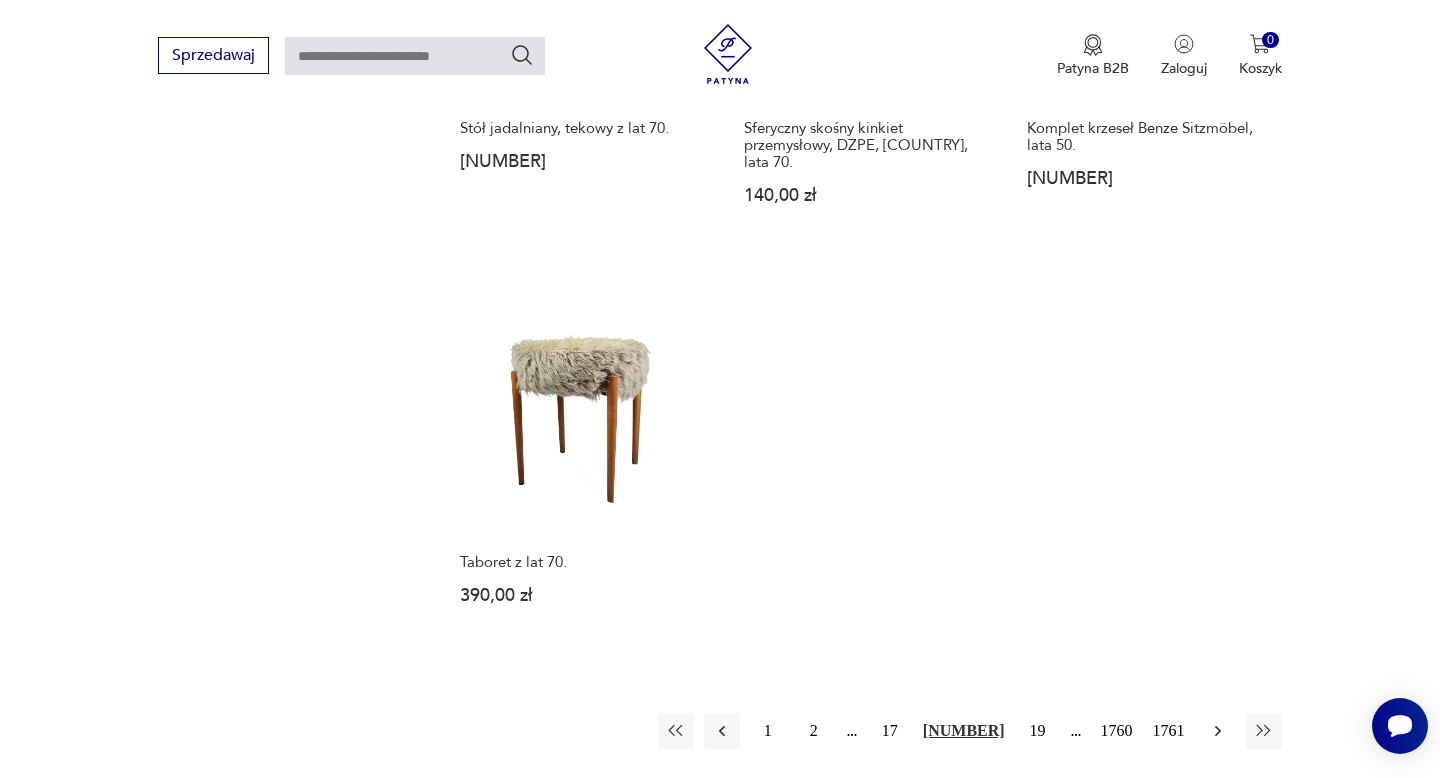 click at bounding box center [1217, 731] 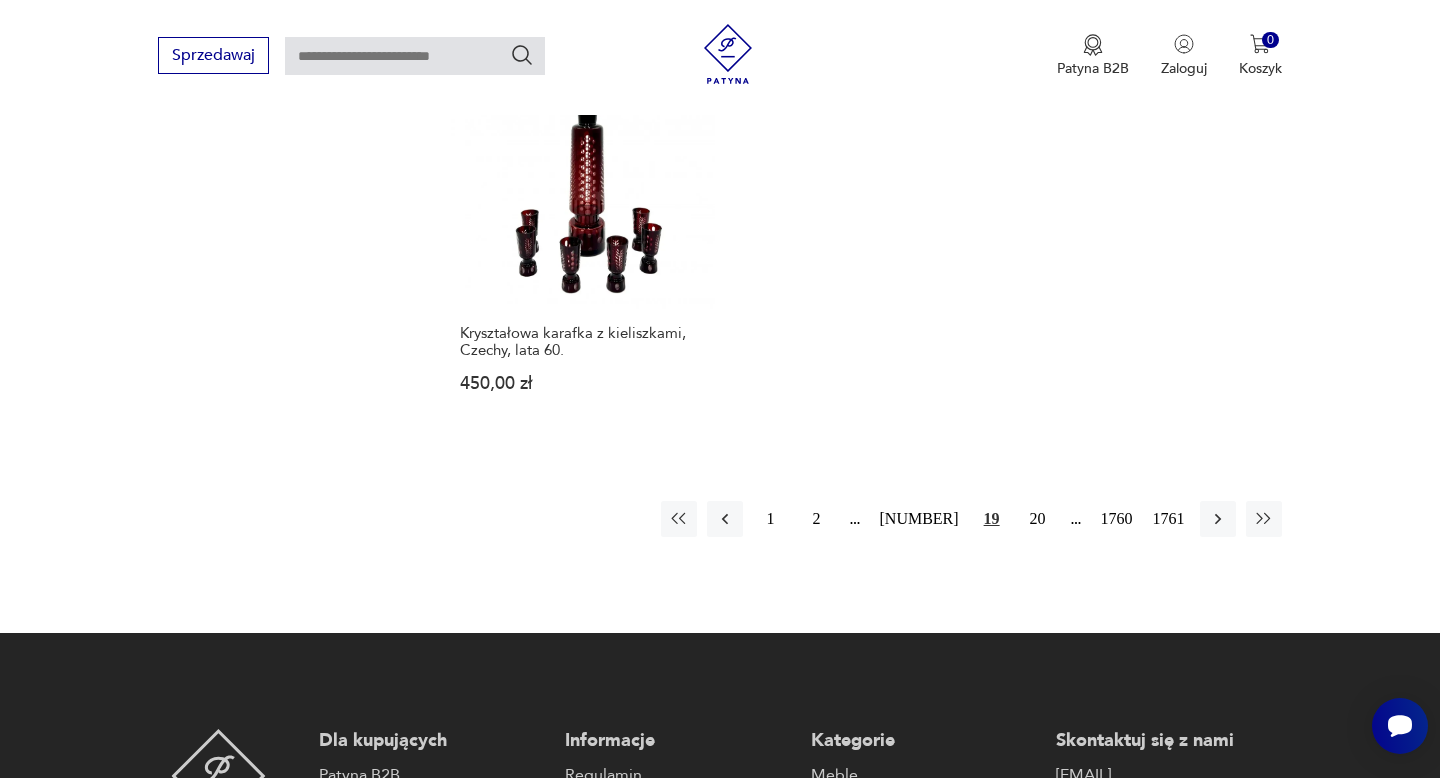 scroll, scrollTop: 2849, scrollLeft: 0, axis: vertical 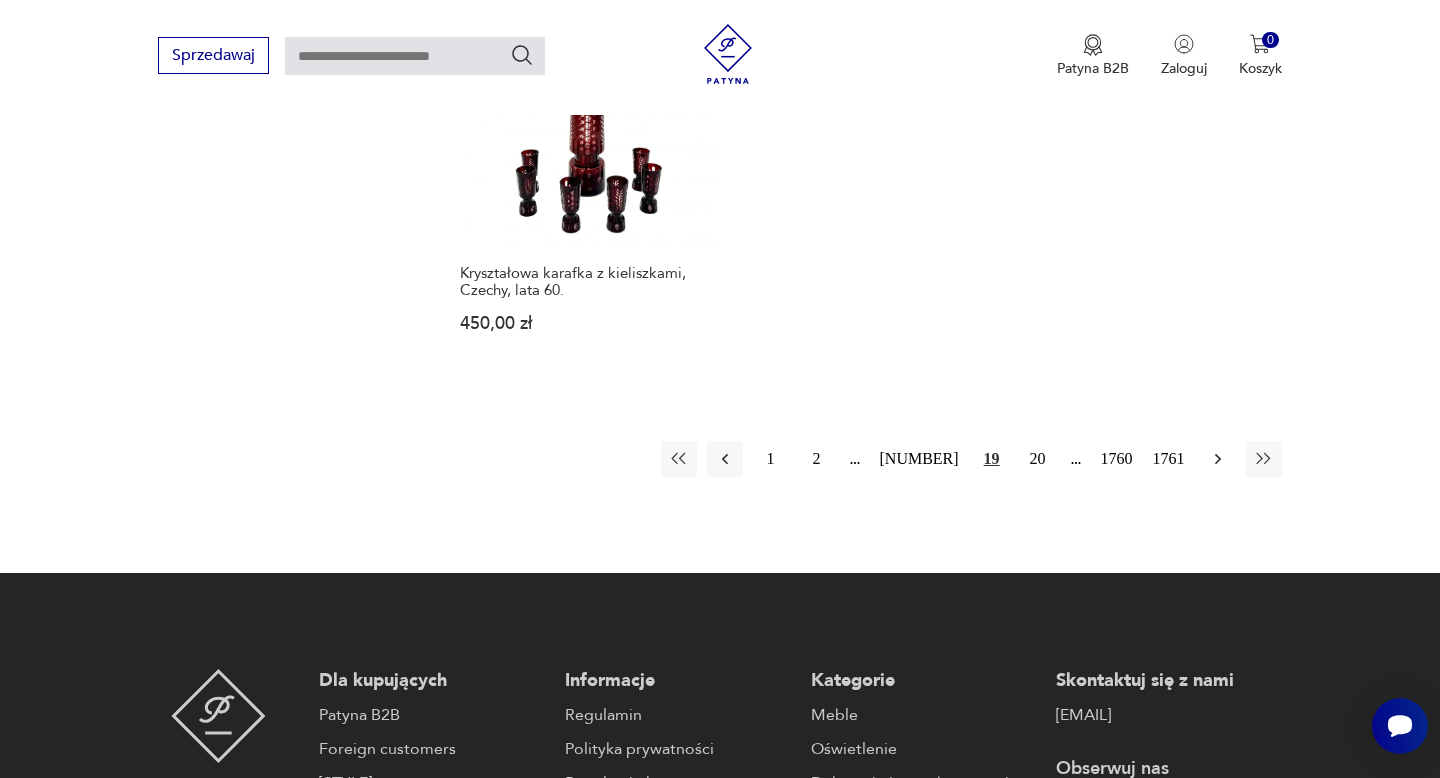 click at bounding box center [1218, 459] 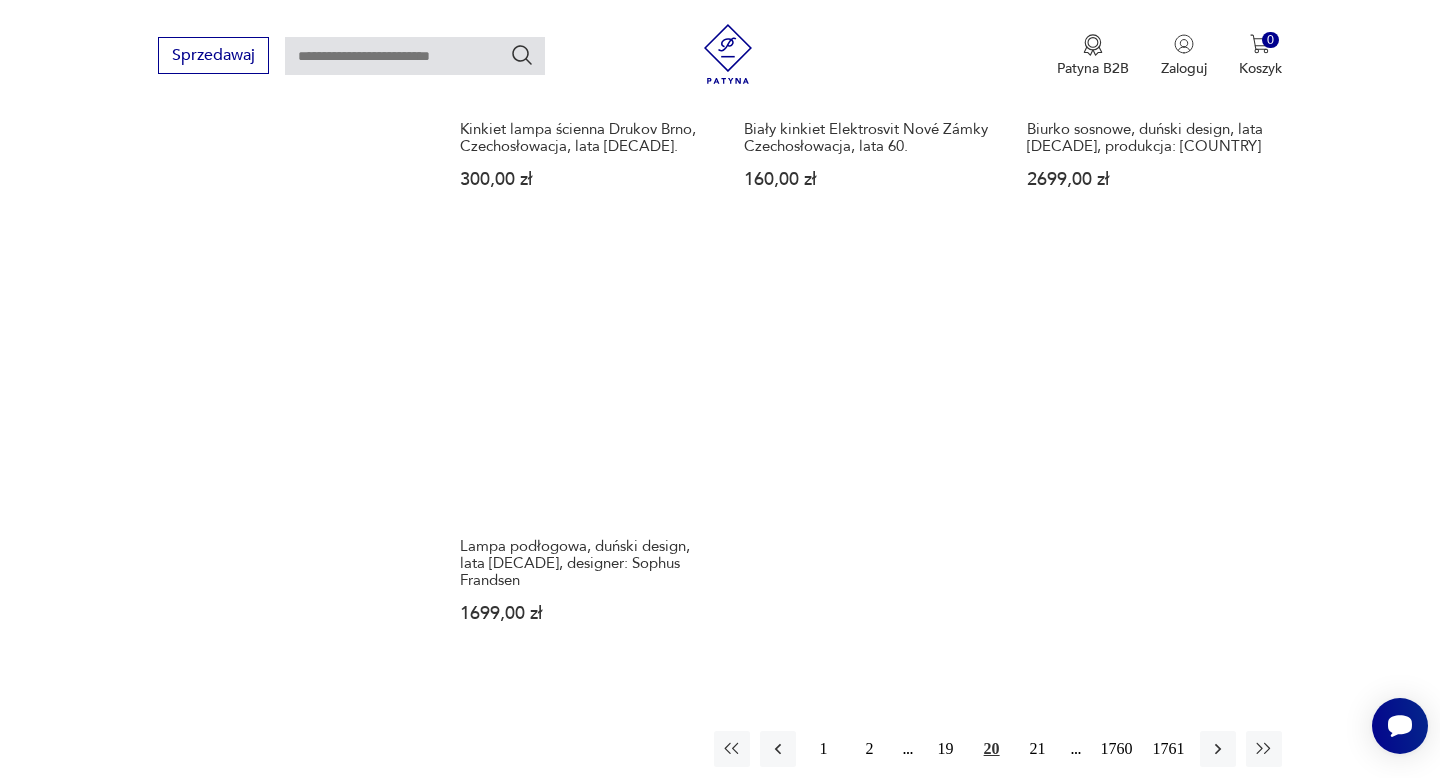 scroll, scrollTop: 2489, scrollLeft: 0, axis: vertical 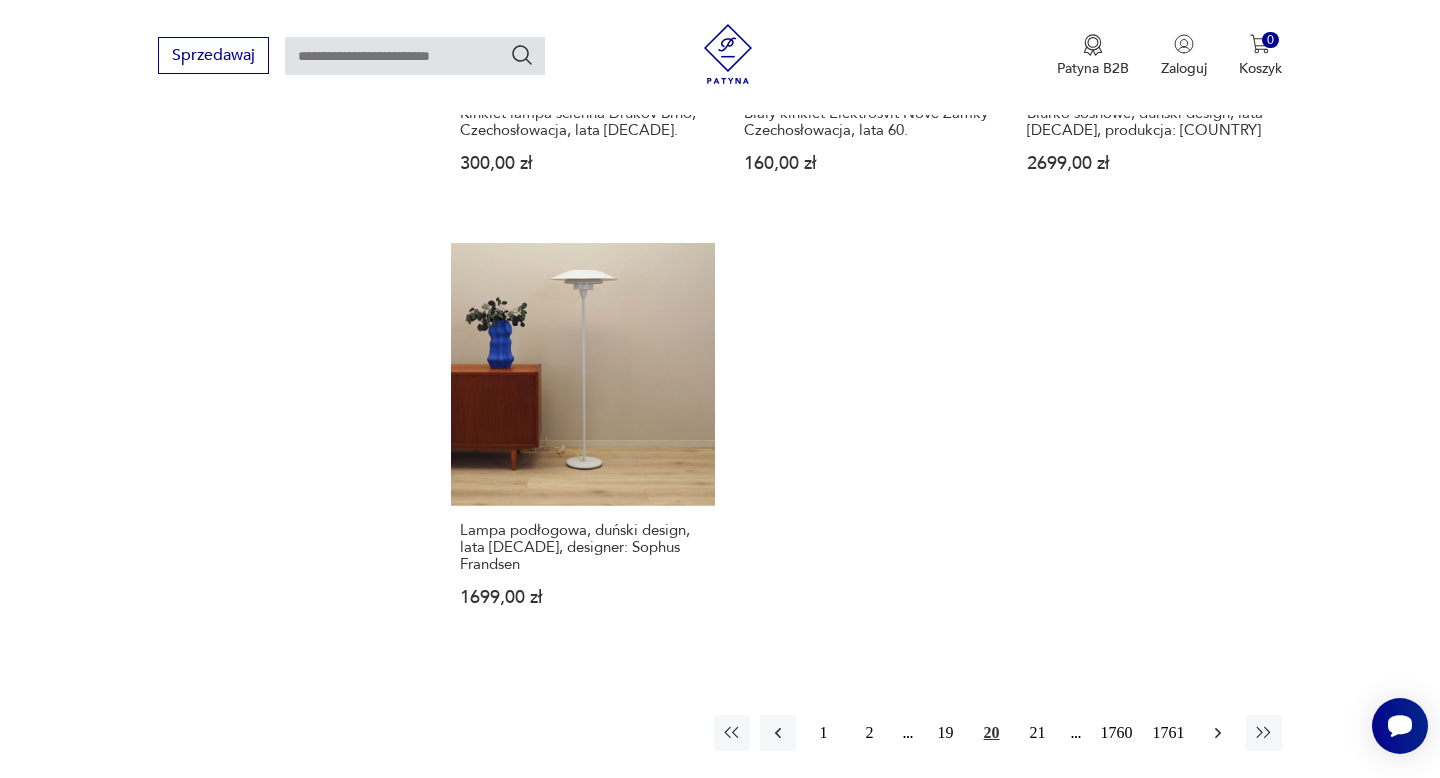 click at bounding box center [1218, 733] 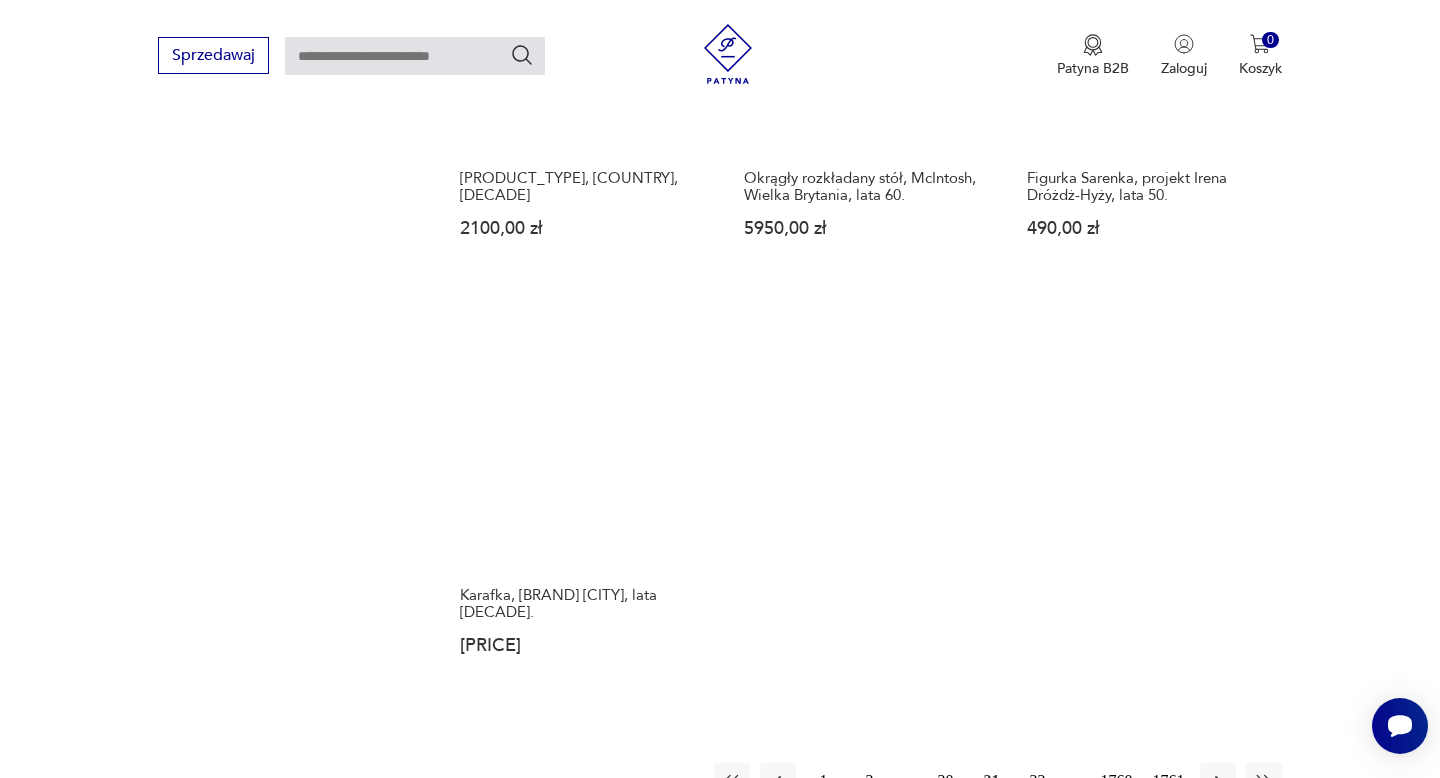 scroll, scrollTop: 2458, scrollLeft: 0, axis: vertical 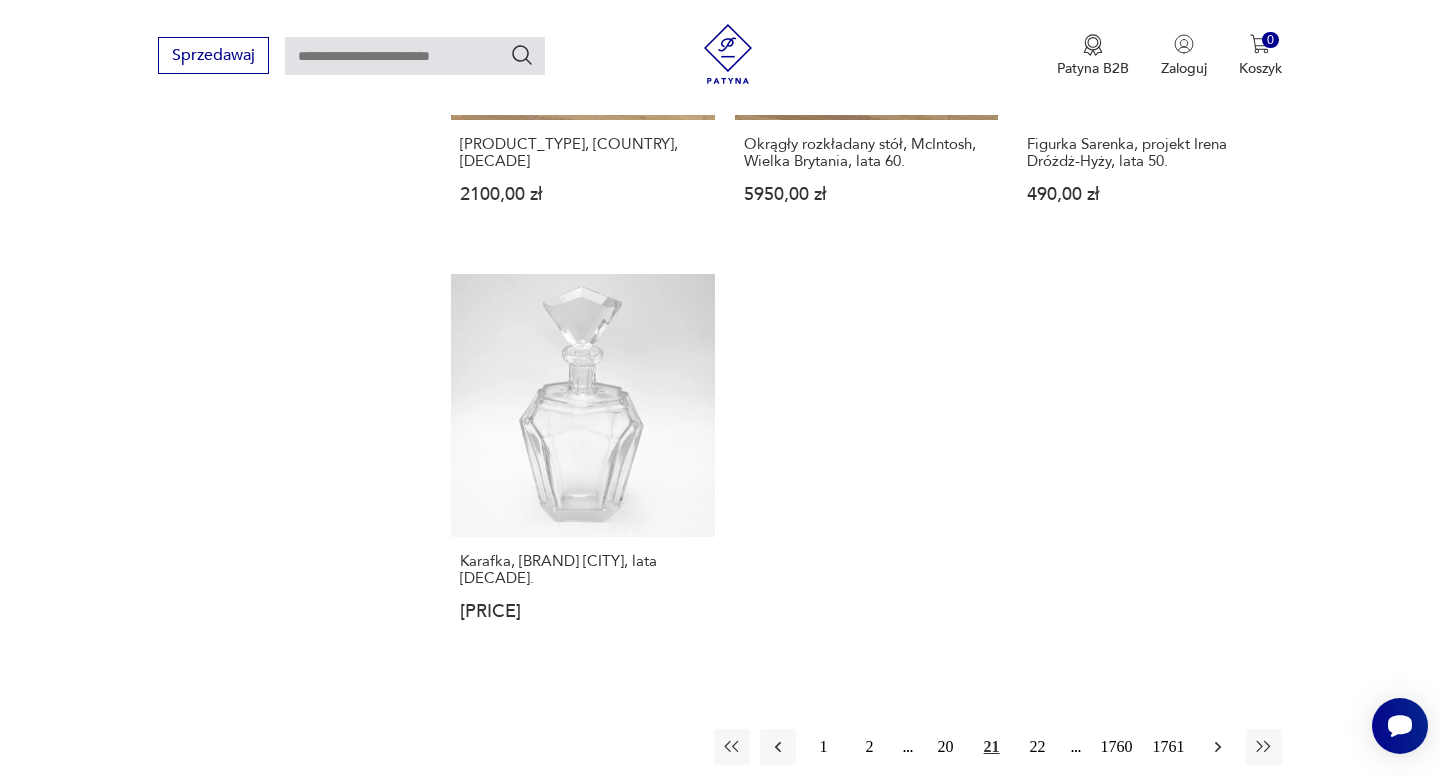 click at bounding box center [1218, 747] 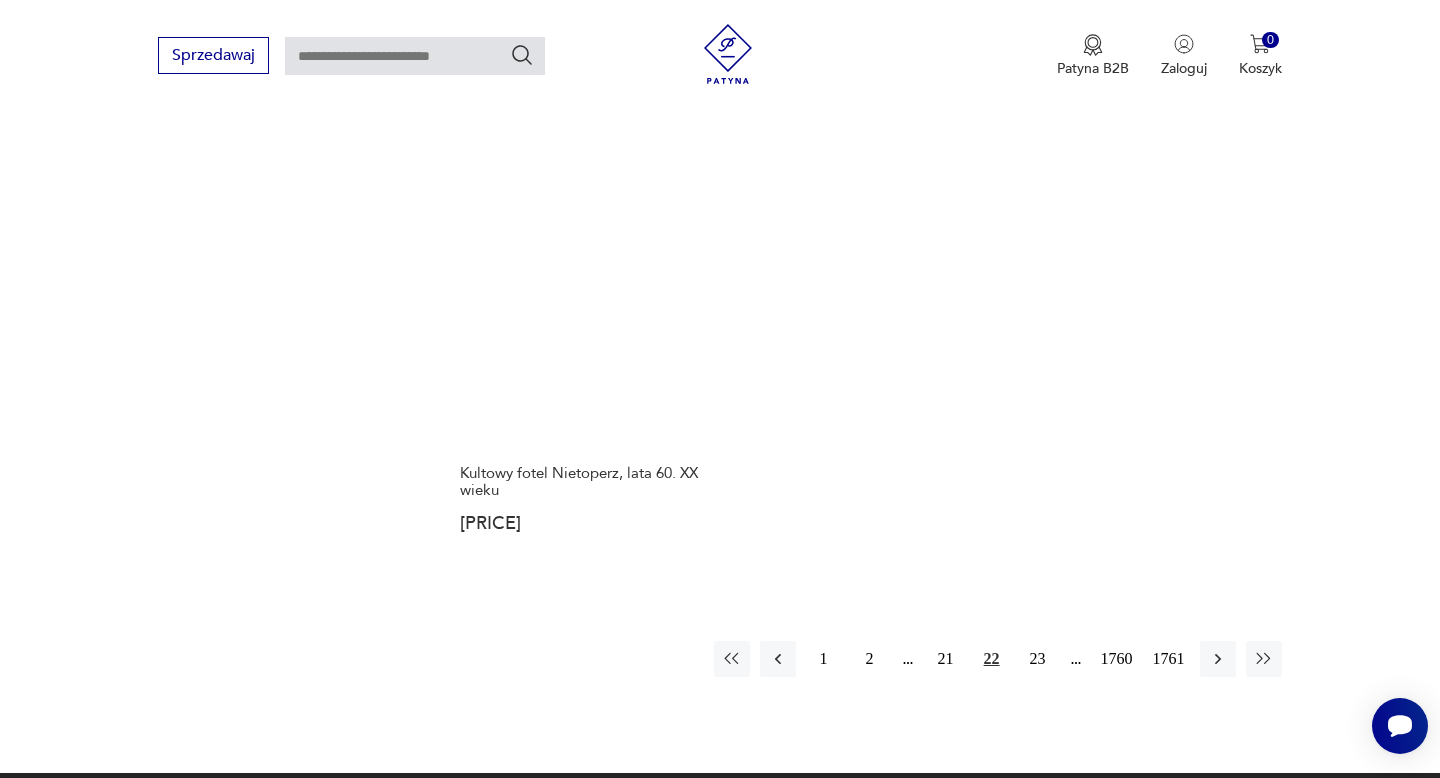 scroll, scrollTop: 2615, scrollLeft: 0, axis: vertical 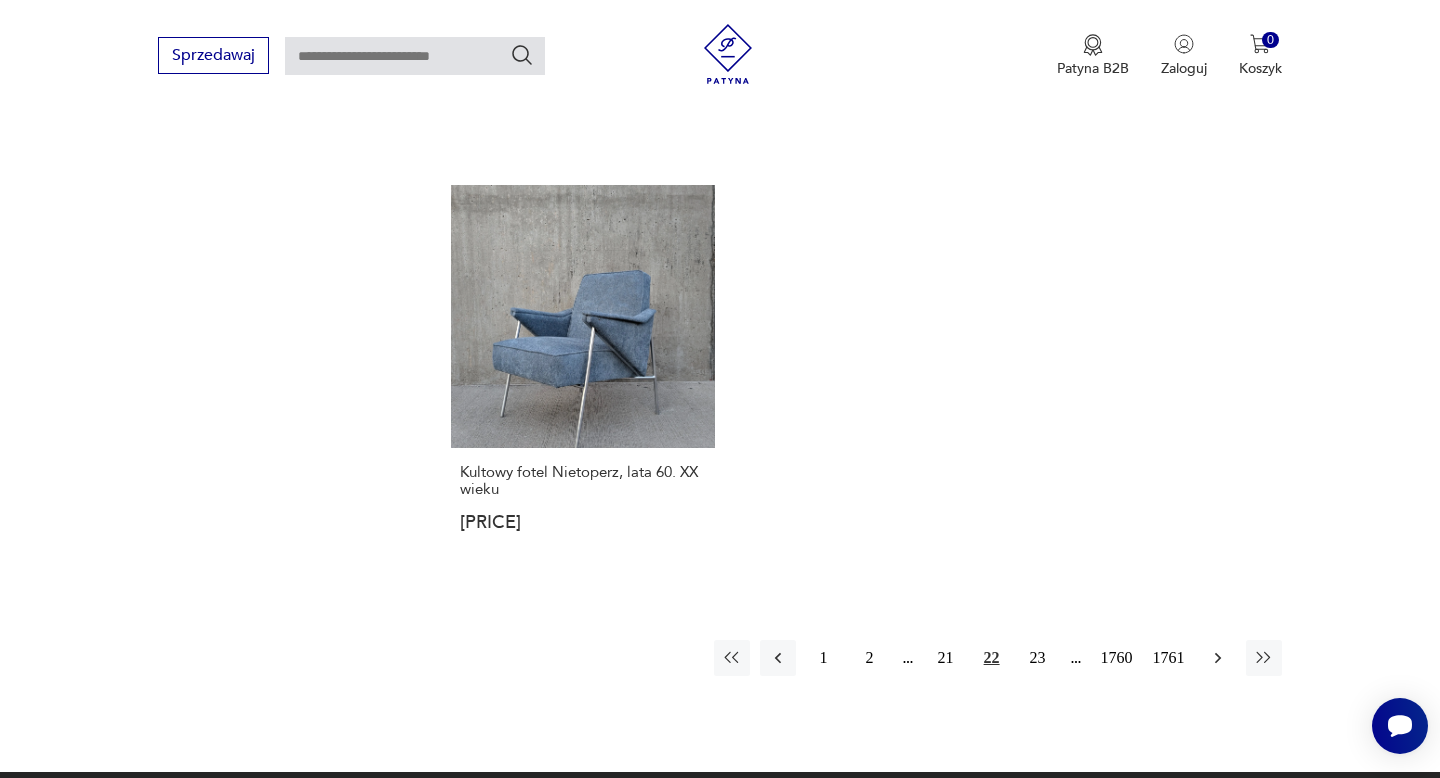 click at bounding box center (1218, 658) 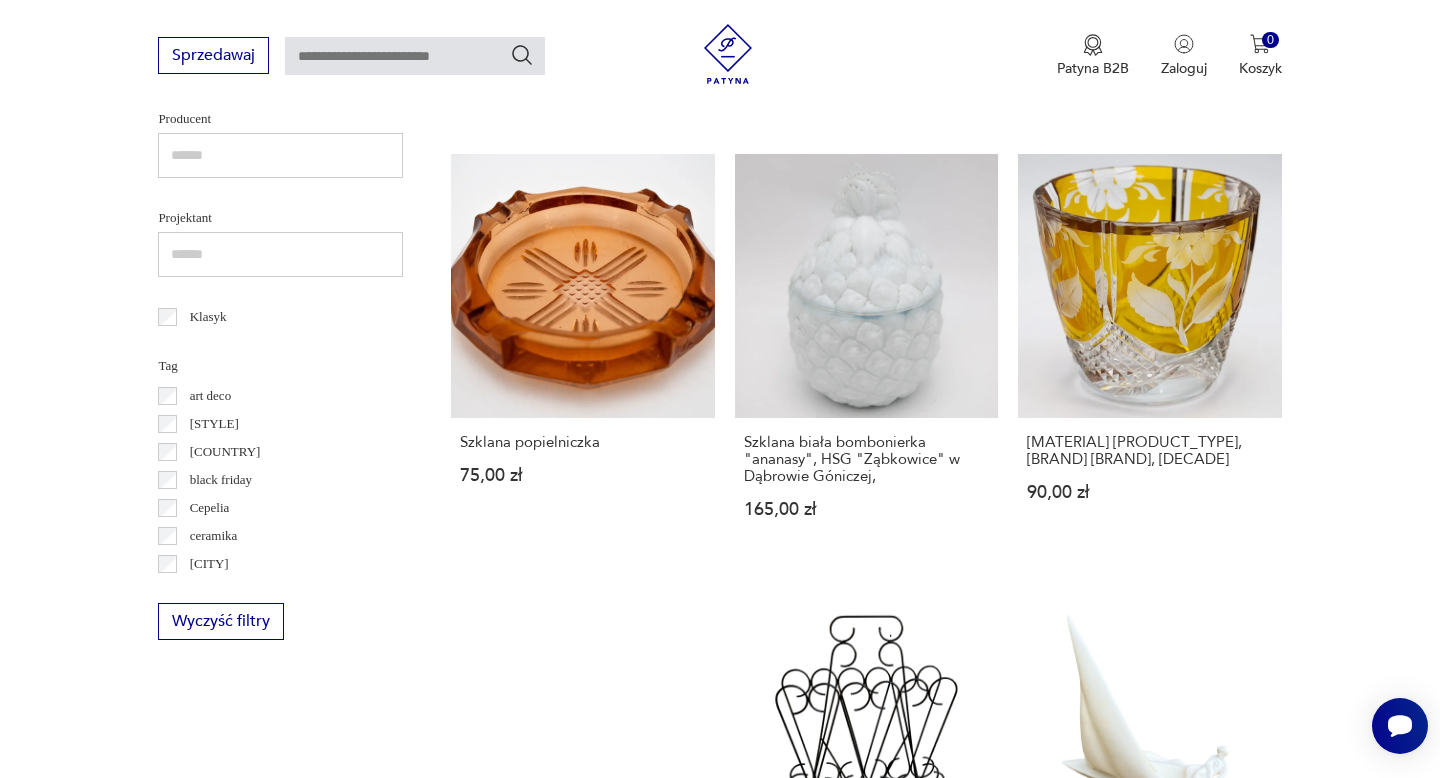 scroll, scrollTop: 854, scrollLeft: 0, axis: vertical 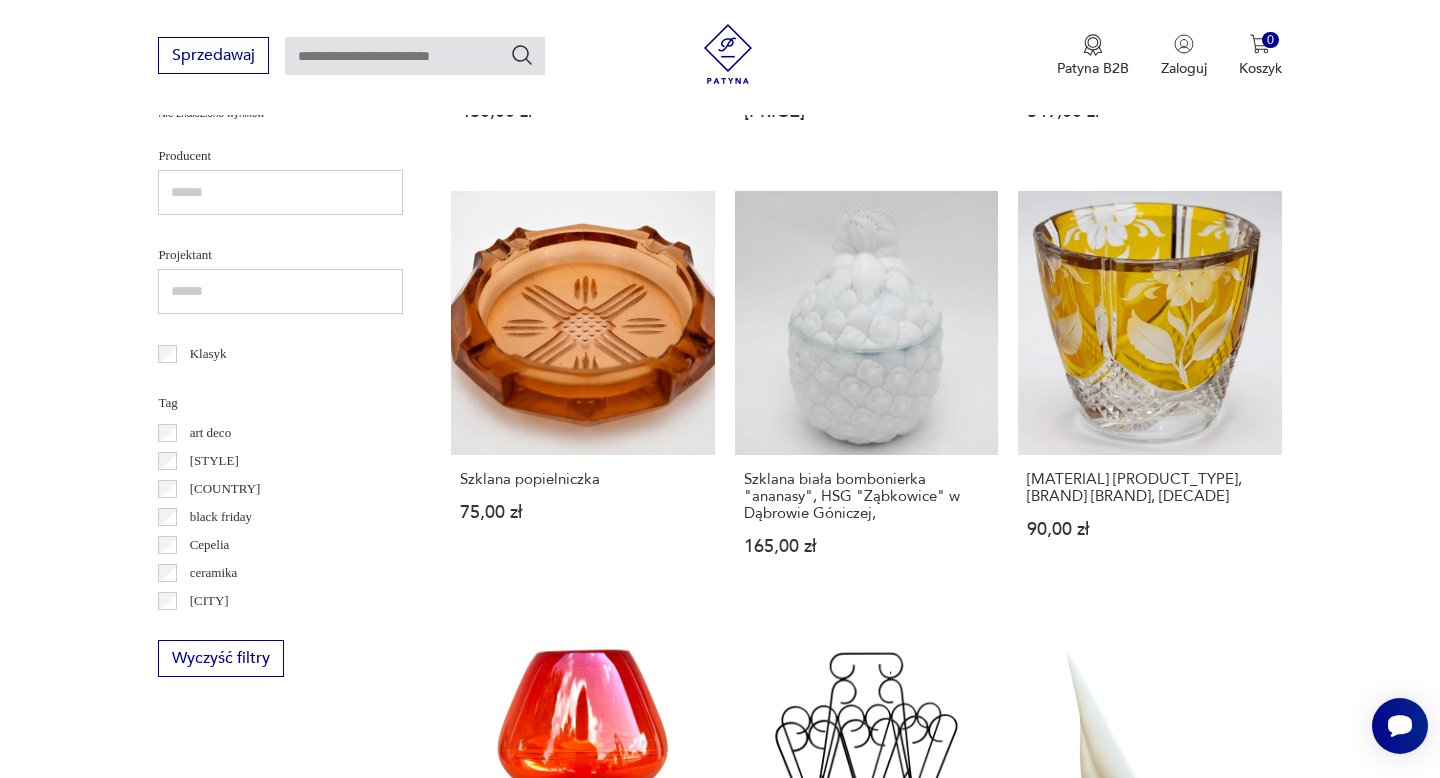 click at bounding box center [415, 56] 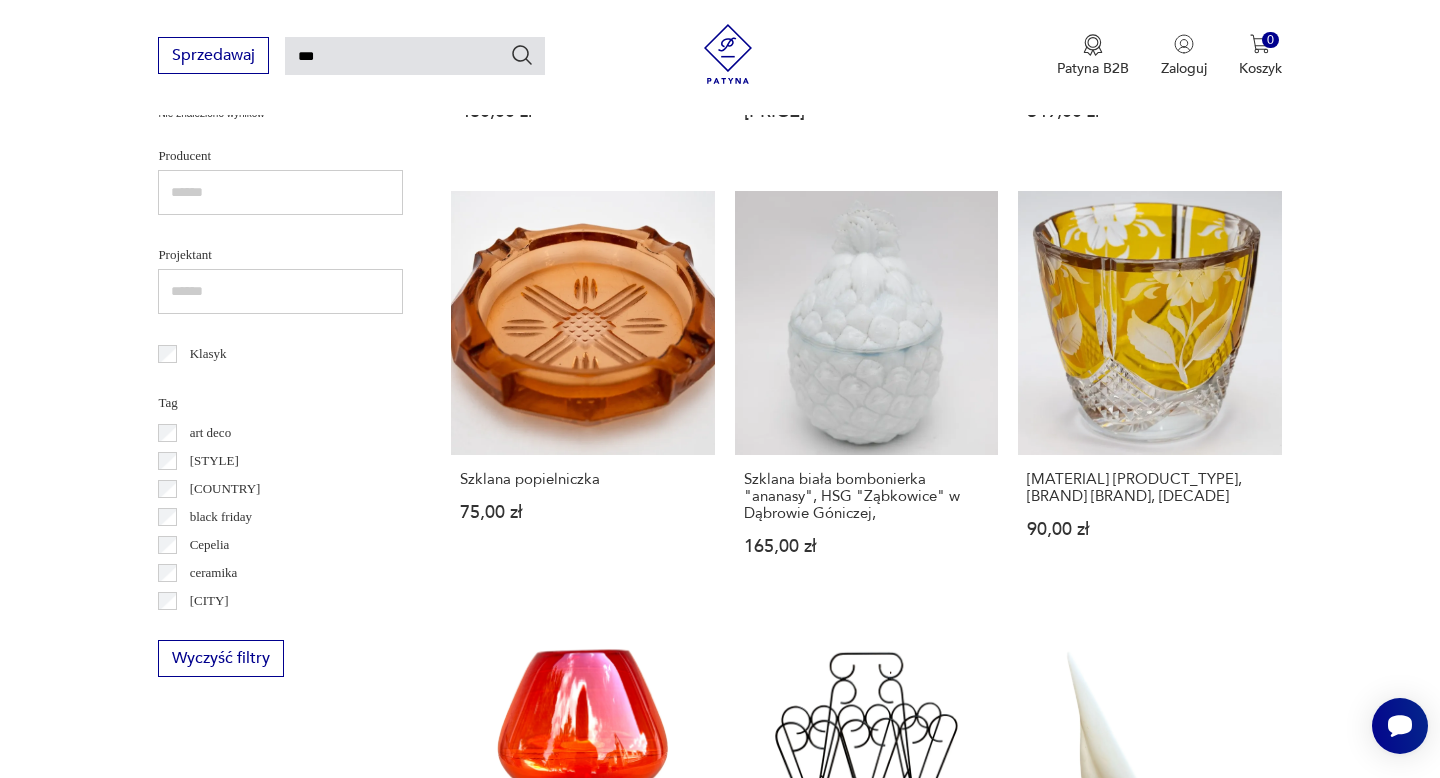 type on "***" 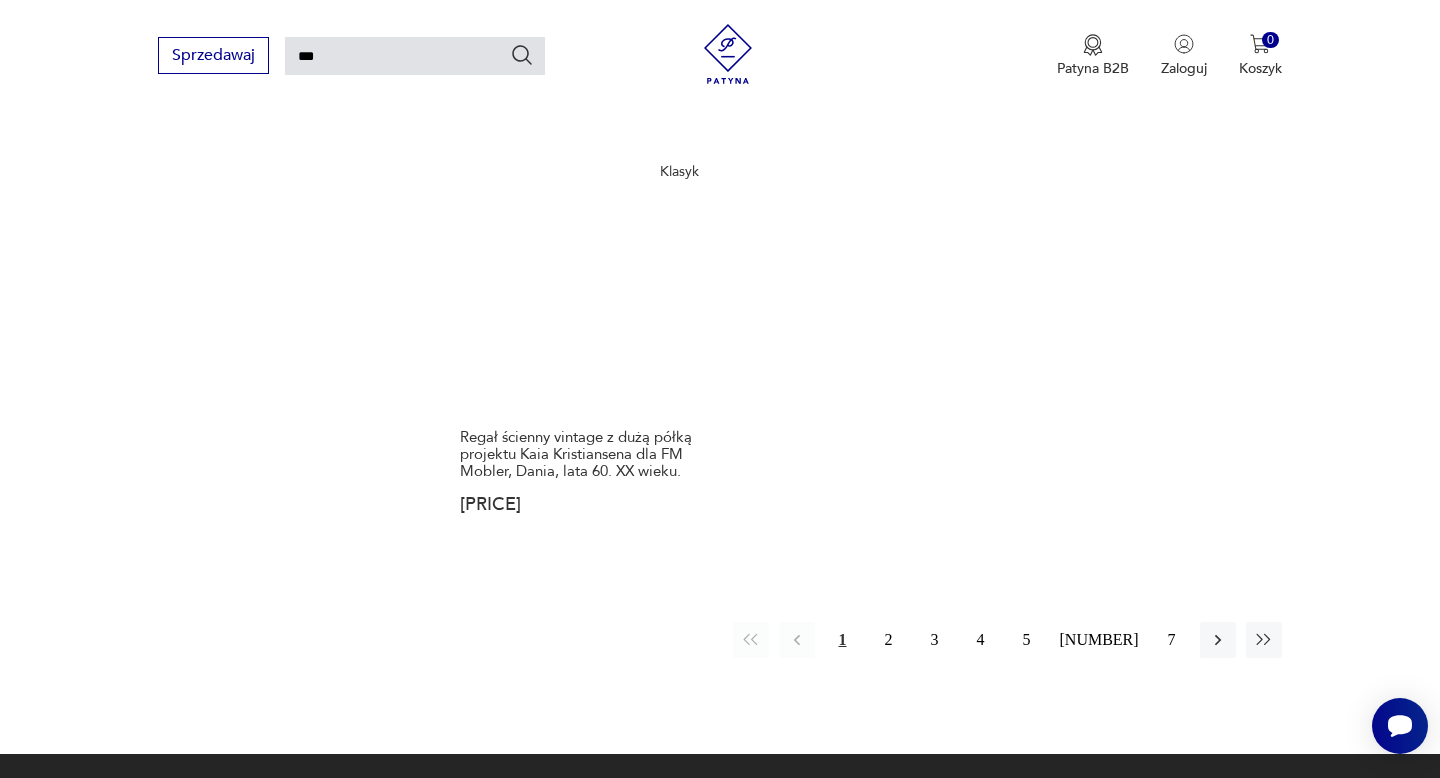 scroll, scrollTop: 2551, scrollLeft: 0, axis: vertical 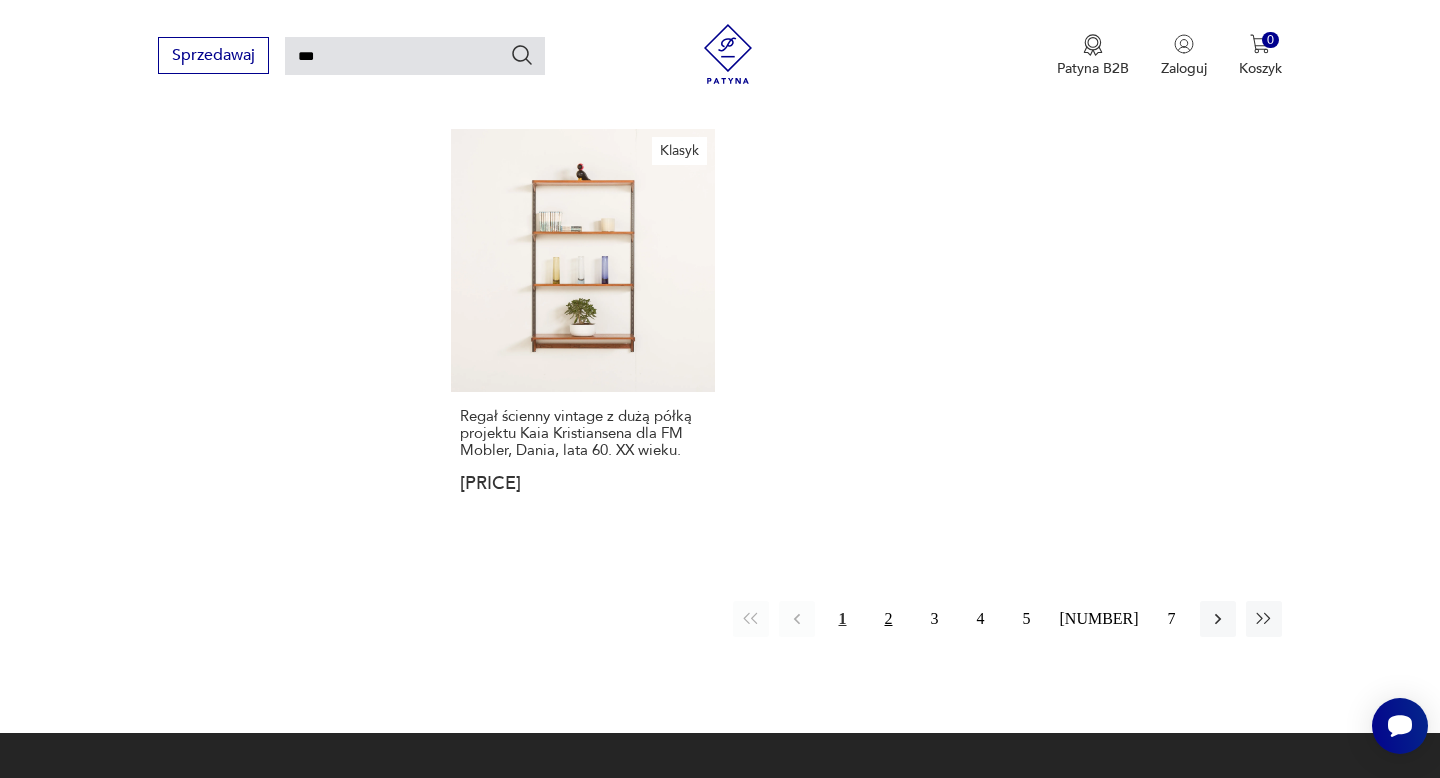 click on "2" at bounding box center (889, 619) 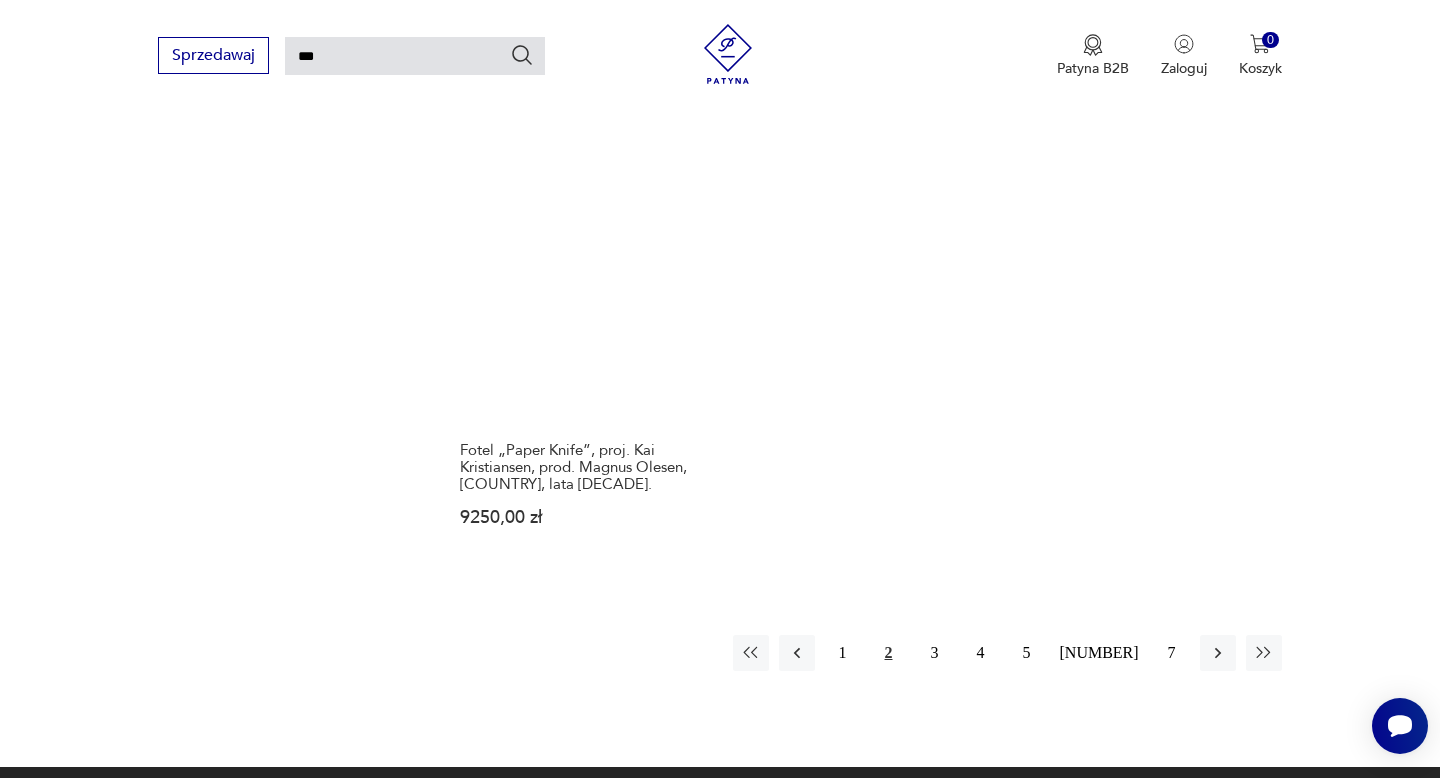 scroll, scrollTop: 2470, scrollLeft: 0, axis: vertical 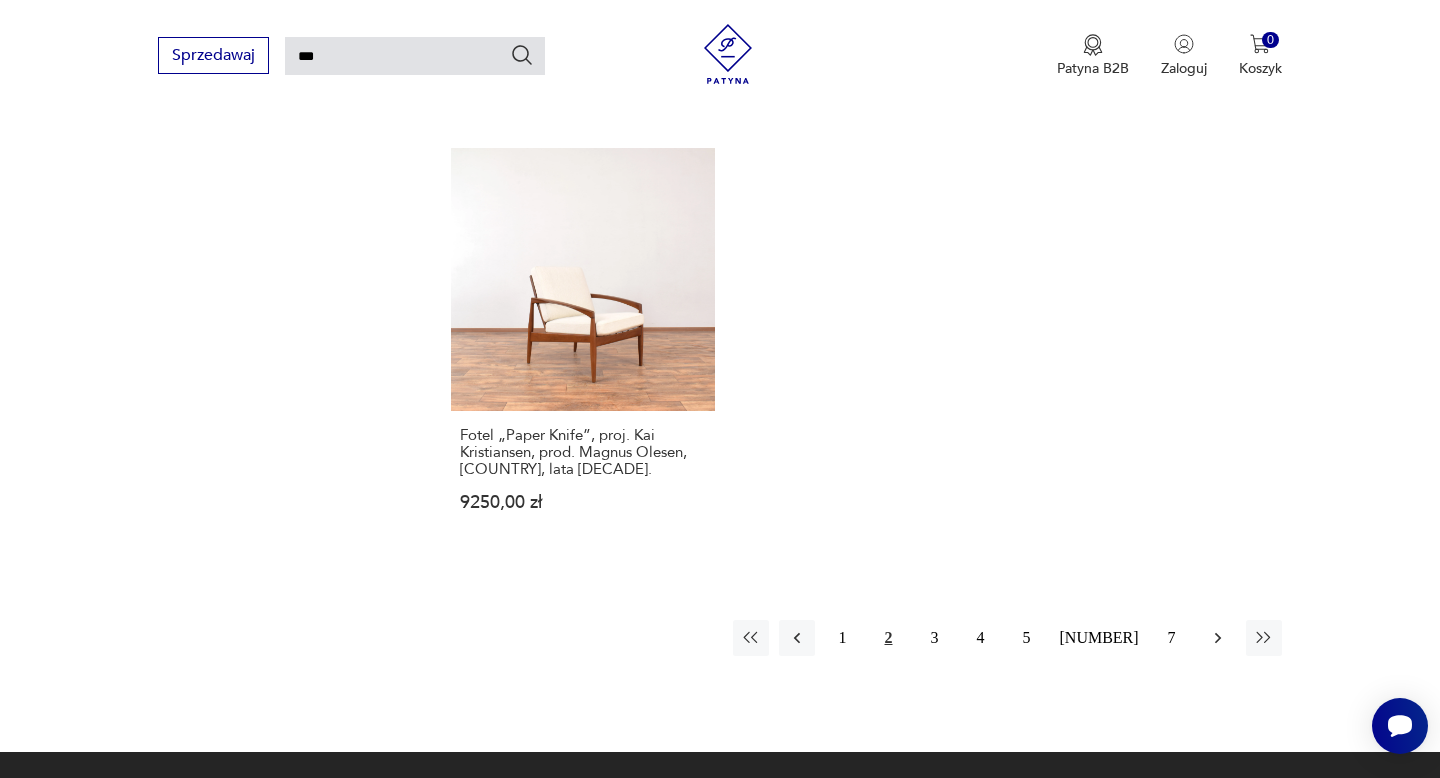 click at bounding box center (1218, 638) 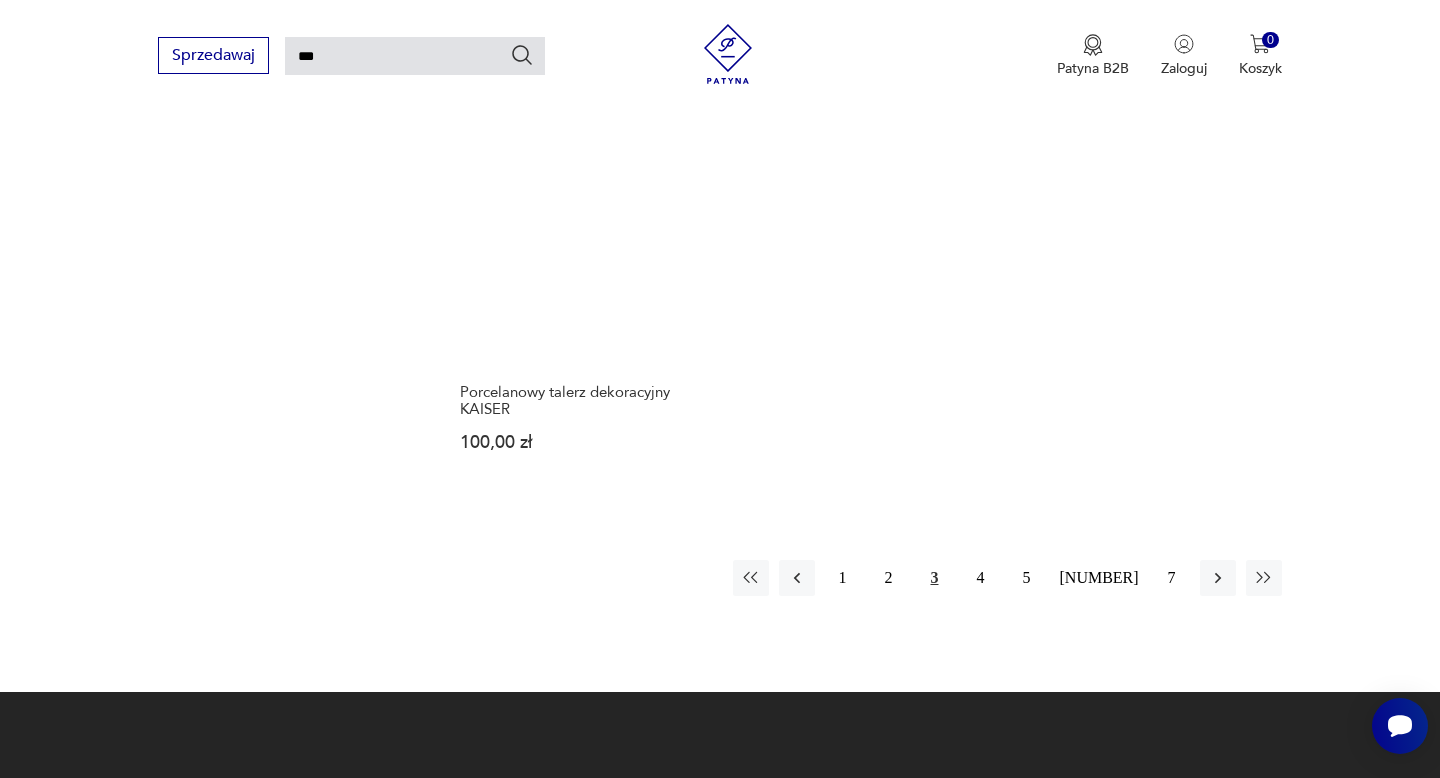 scroll, scrollTop: 2564, scrollLeft: 0, axis: vertical 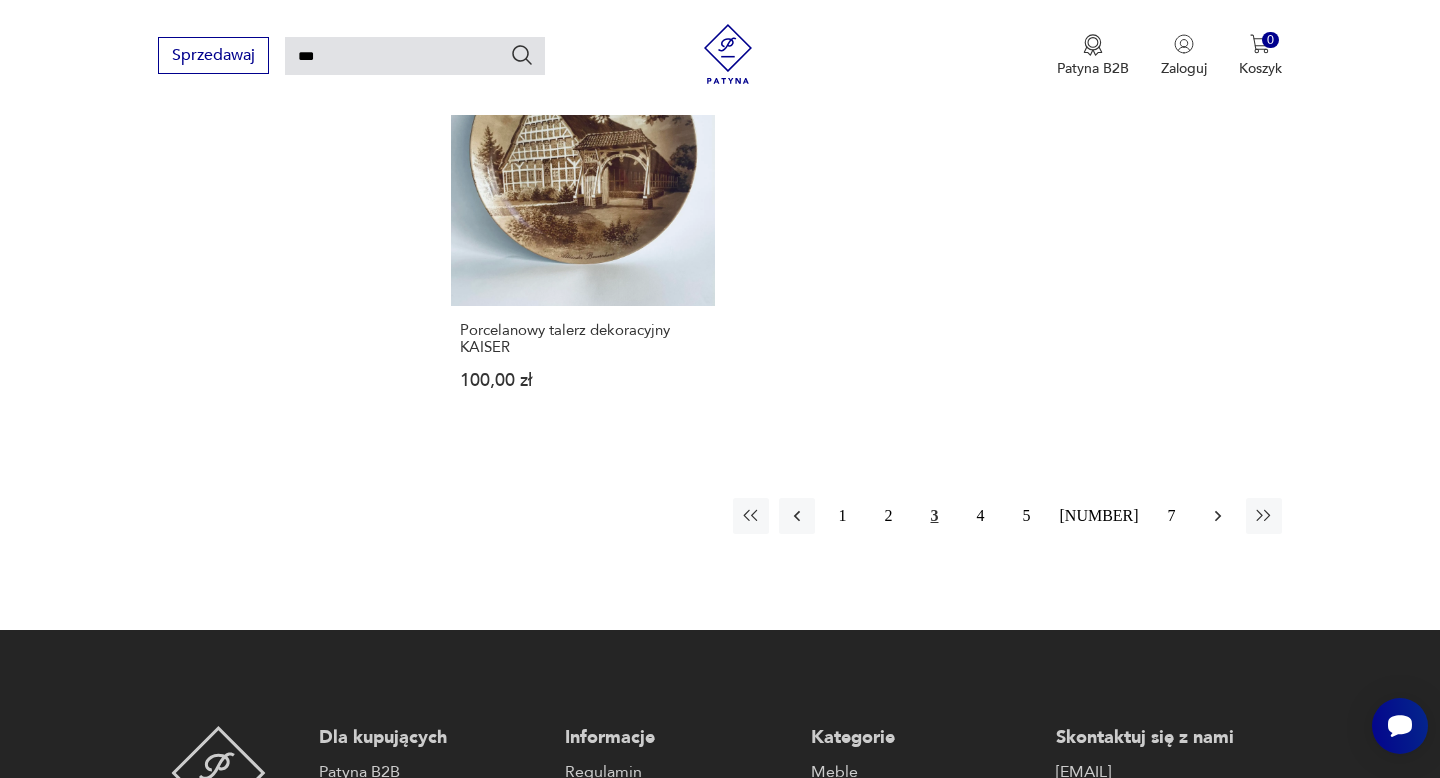 click at bounding box center (1217, 516) 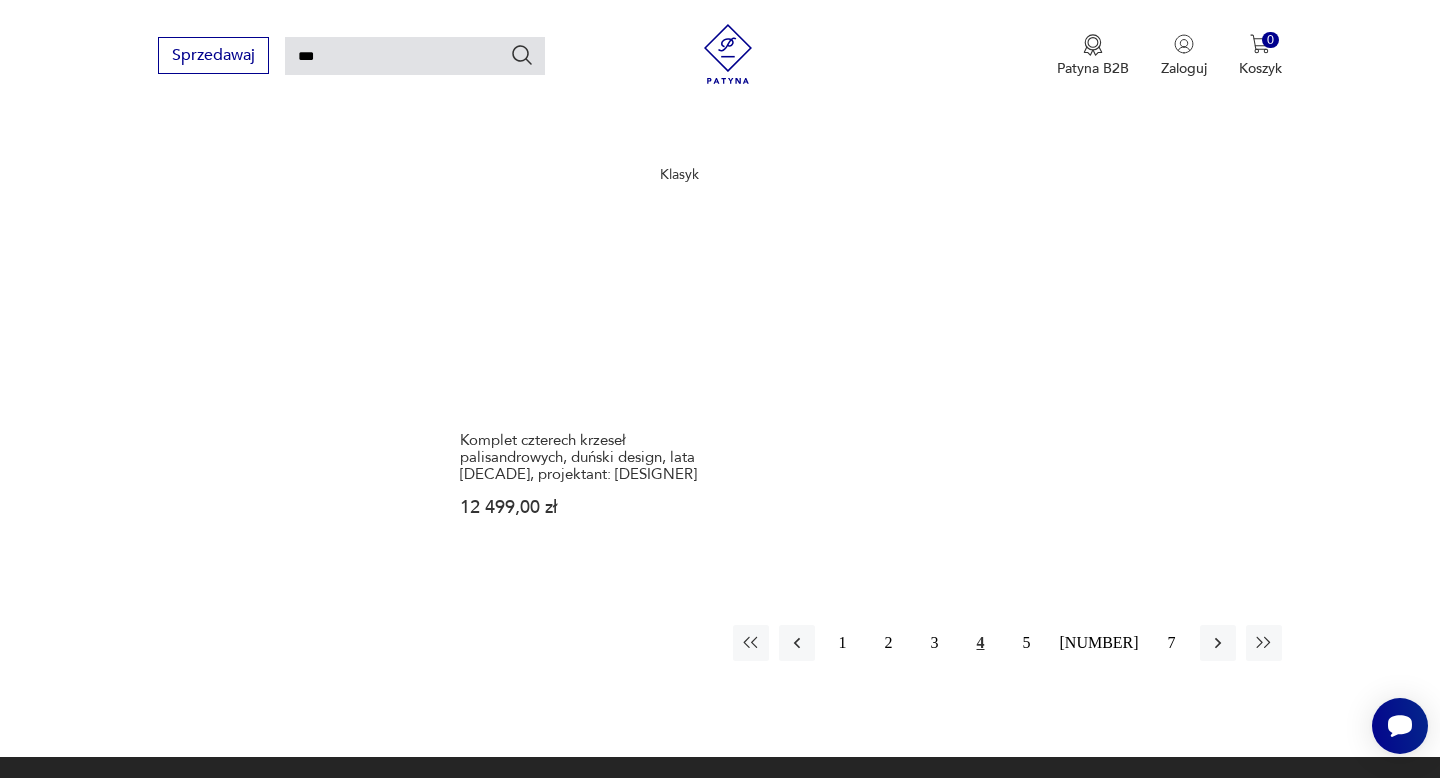 scroll, scrollTop: 2511, scrollLeft: 0, axis: vertical 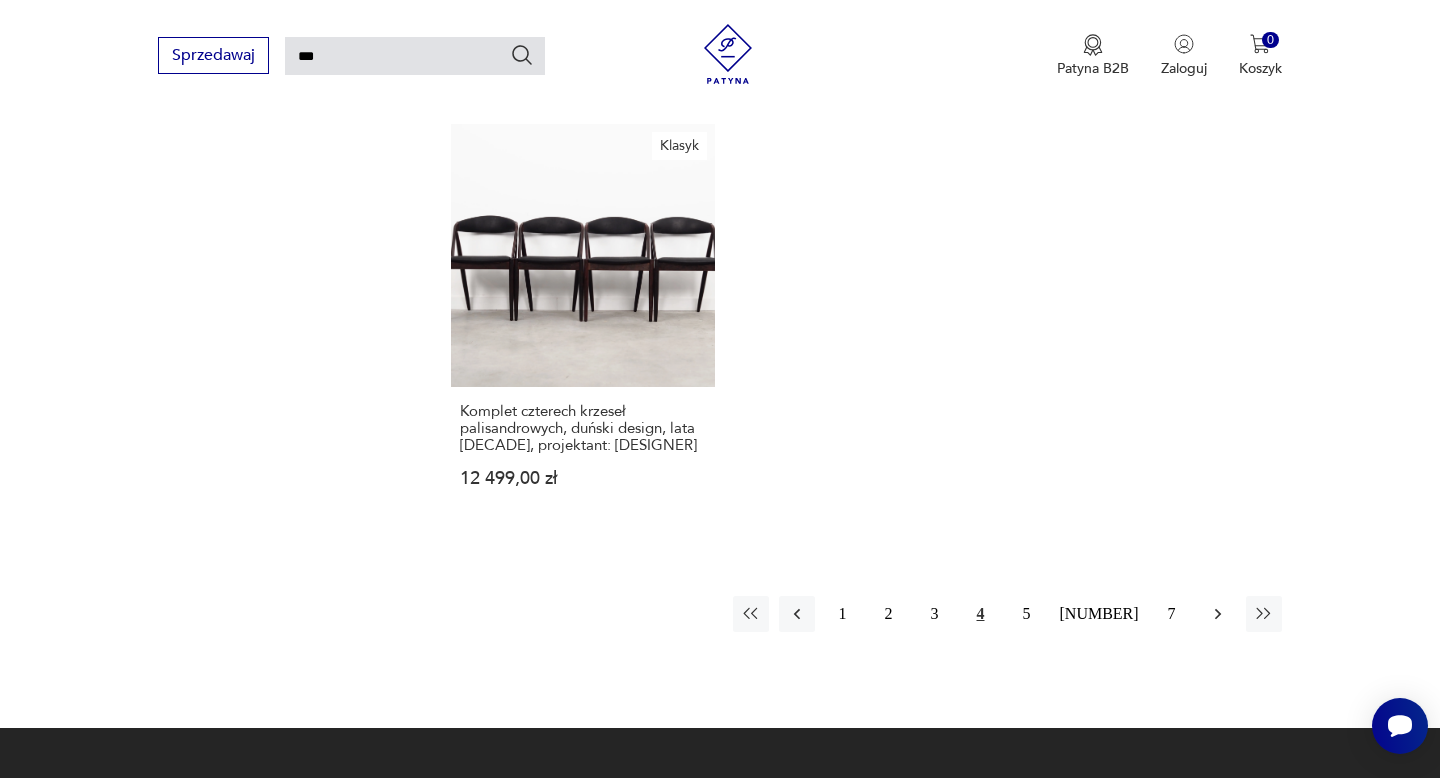 click at bounding box center (1218, 614) 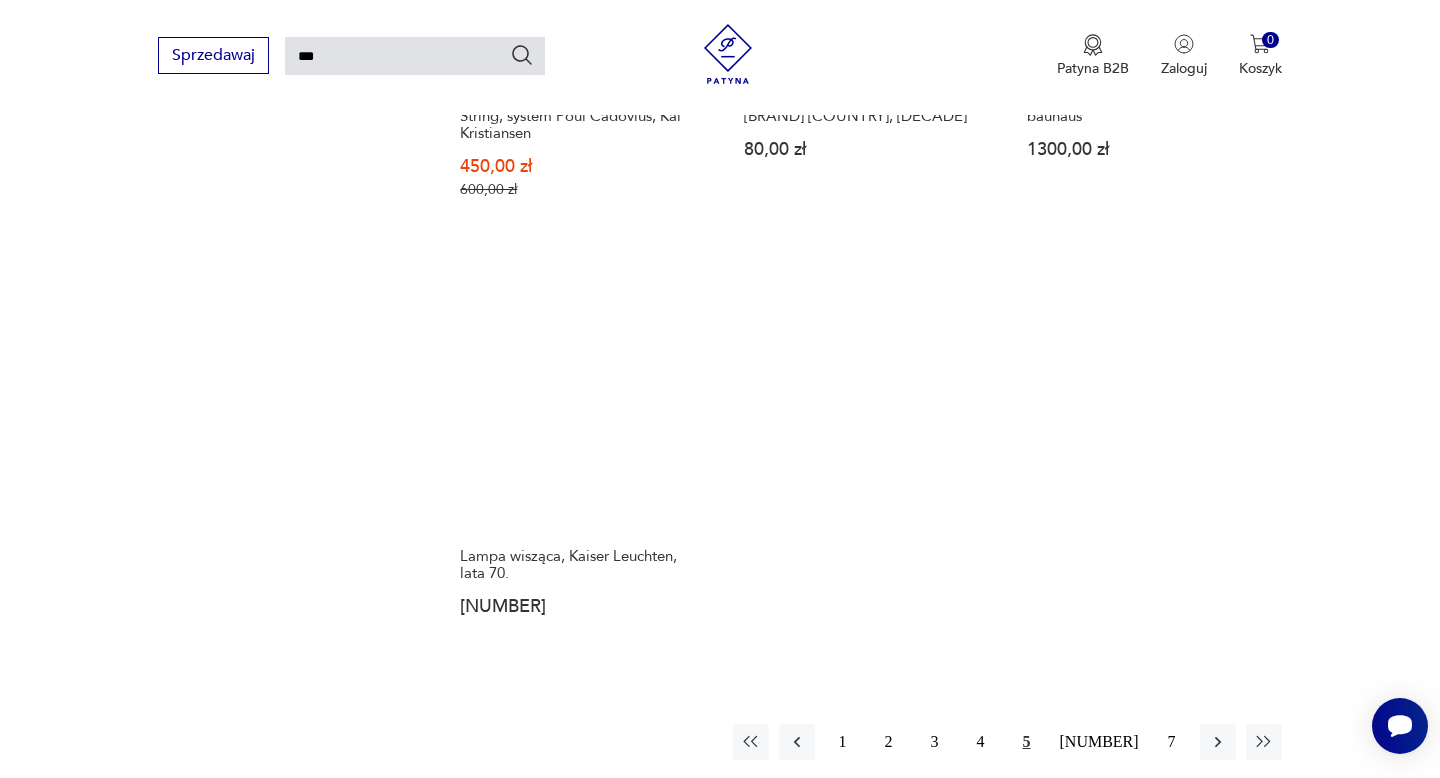 scroll, scrollTop: 2471, scrollLeft: 0, axis: vertical 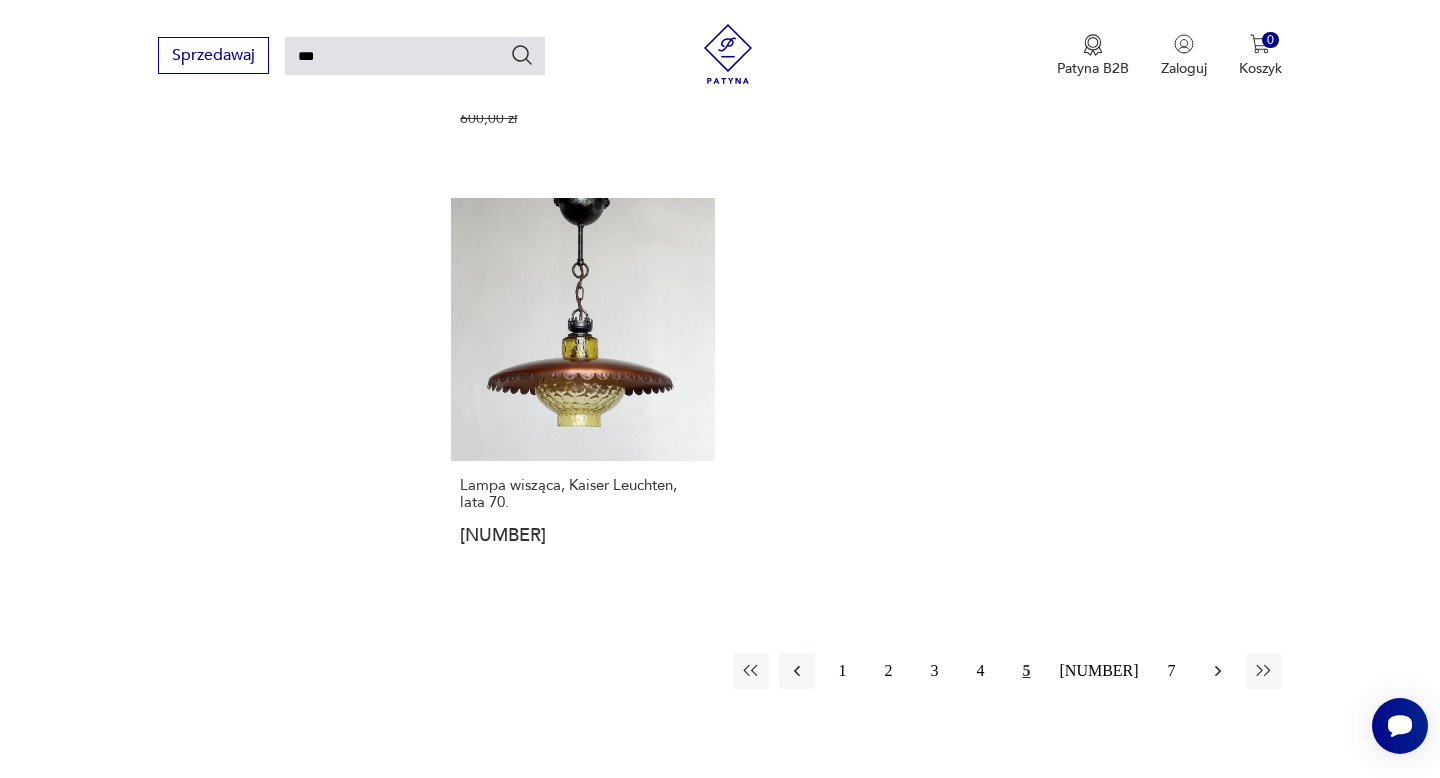 click at bounding box center [1218, 671] 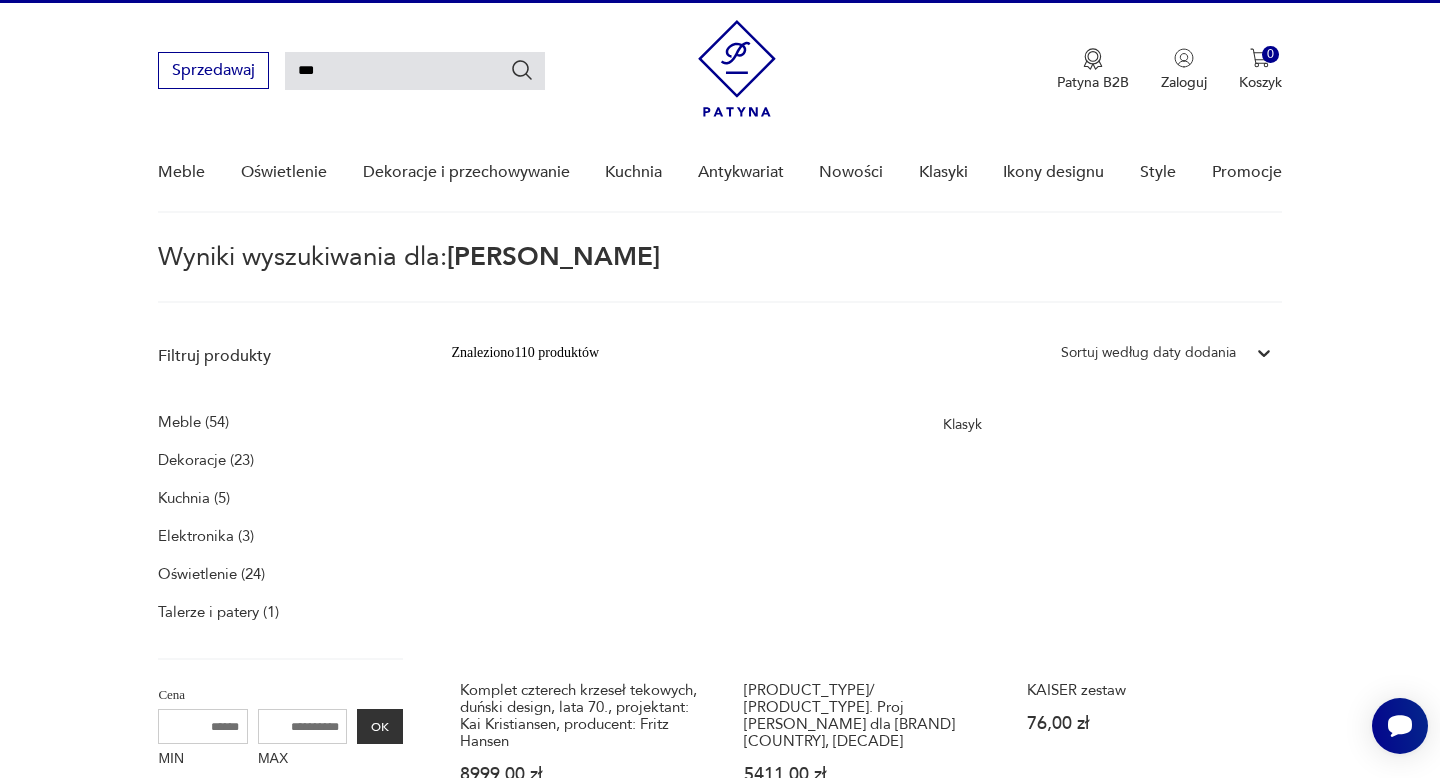scroll, scrollTop: 0, scrollLeft: 0, axis: both 